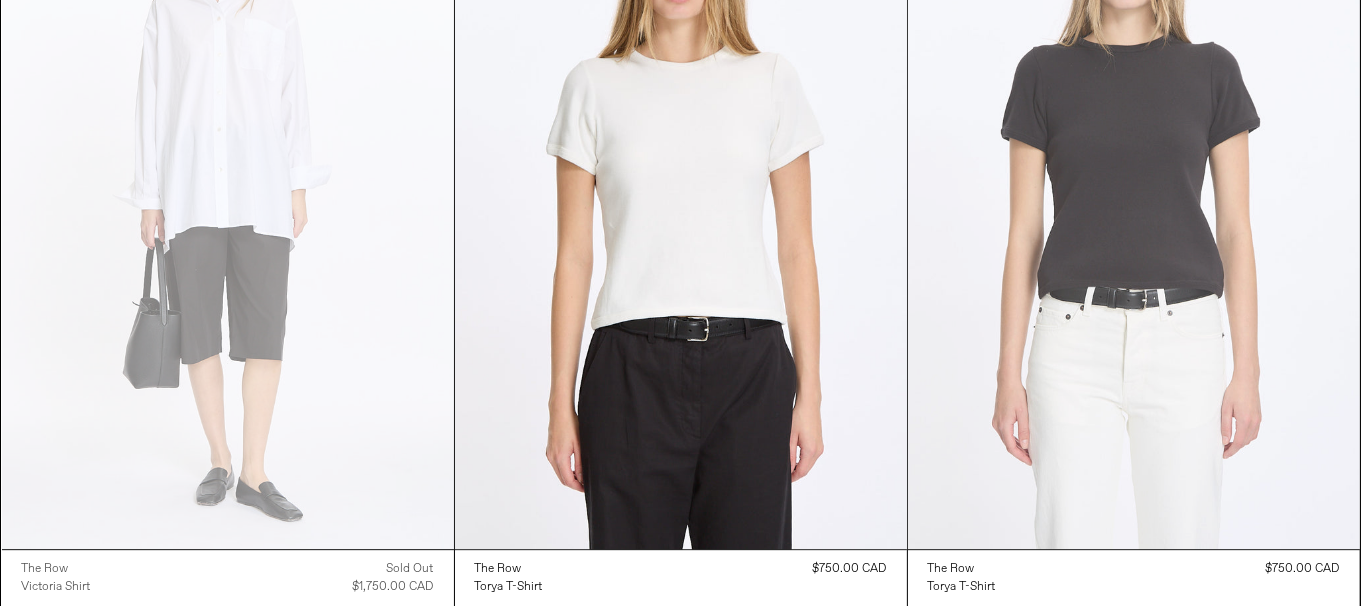 scroll, scrollTop: 5515, scrollLeft: 0, axis: vertical 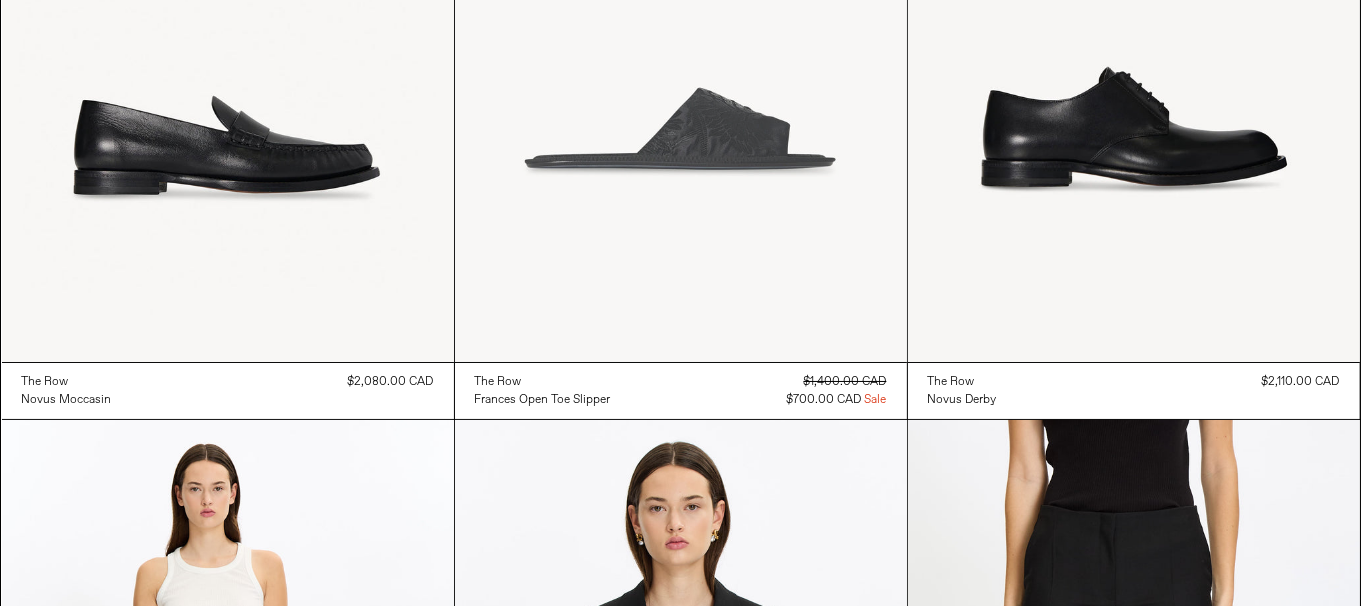 click at bounding box center [681, 23] 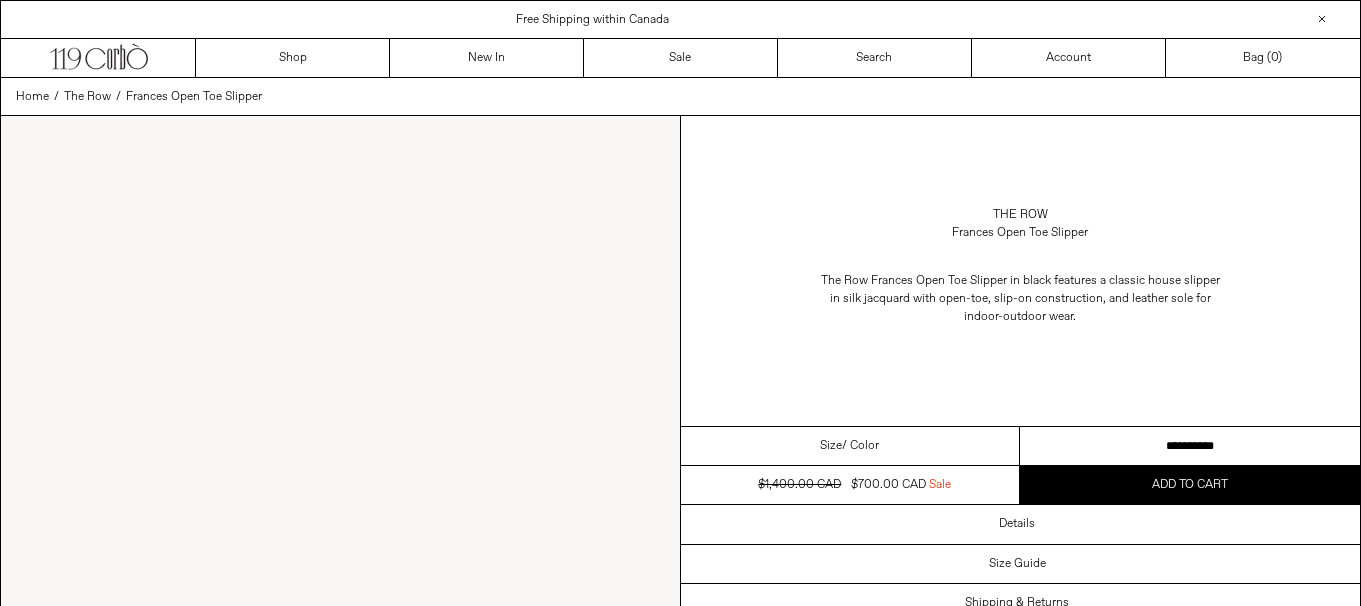 scroll, scrollTop: 0, scrollLeft: 0, axis: both 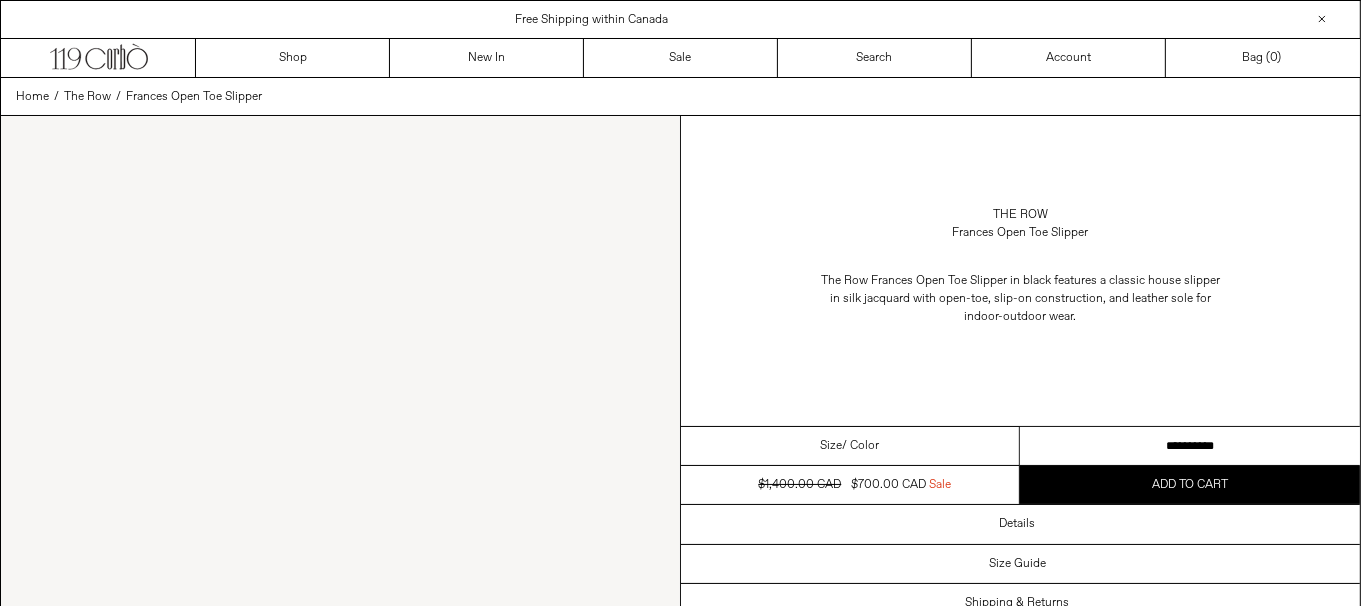 click on "**********" at bounding box center [1190, 446] 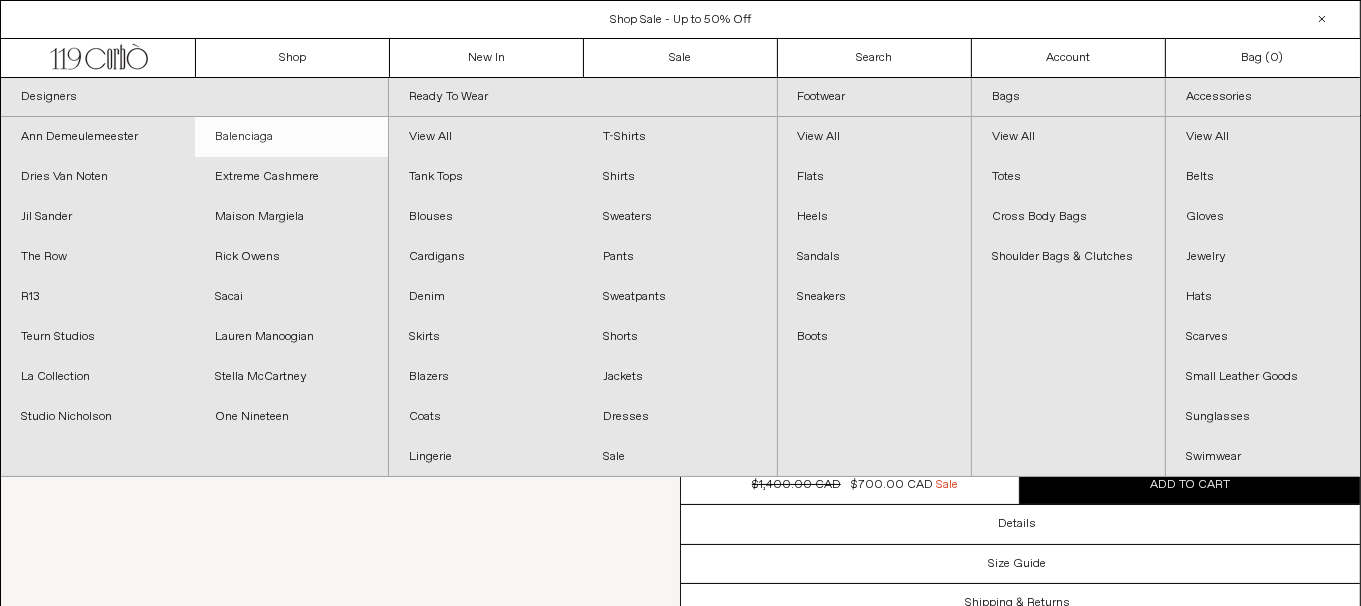 scroll, scrollTop: 0, scrollLeft: 0, axis: both 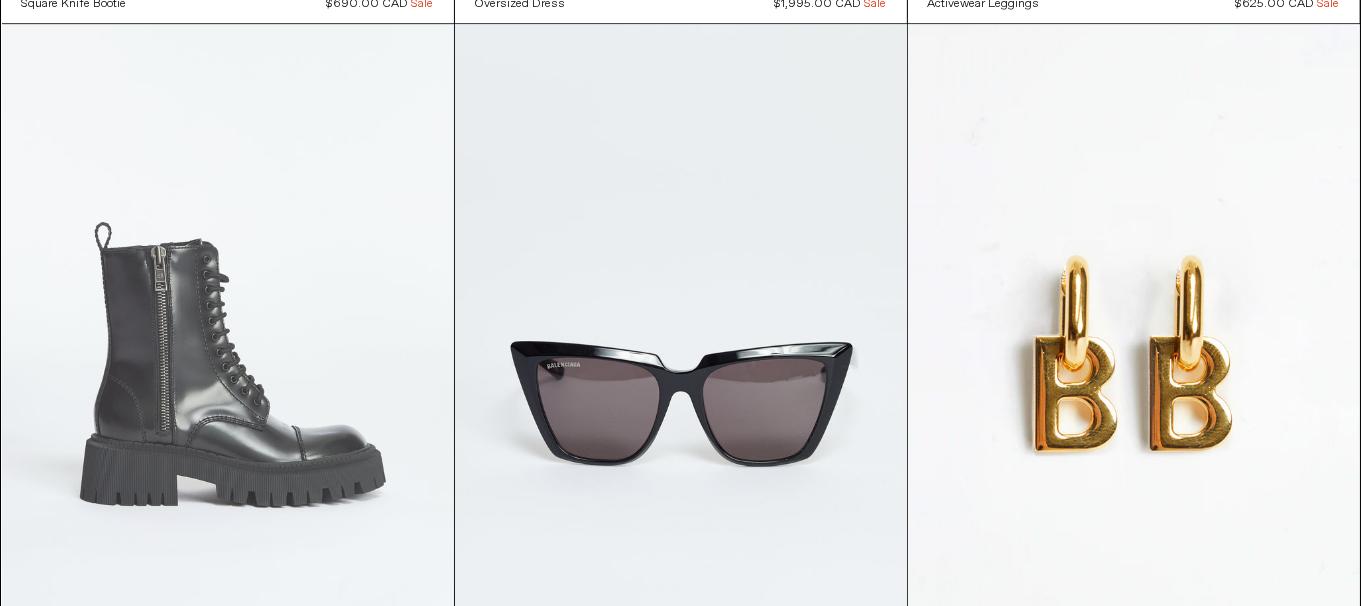 click at bounding box center [228, 363] 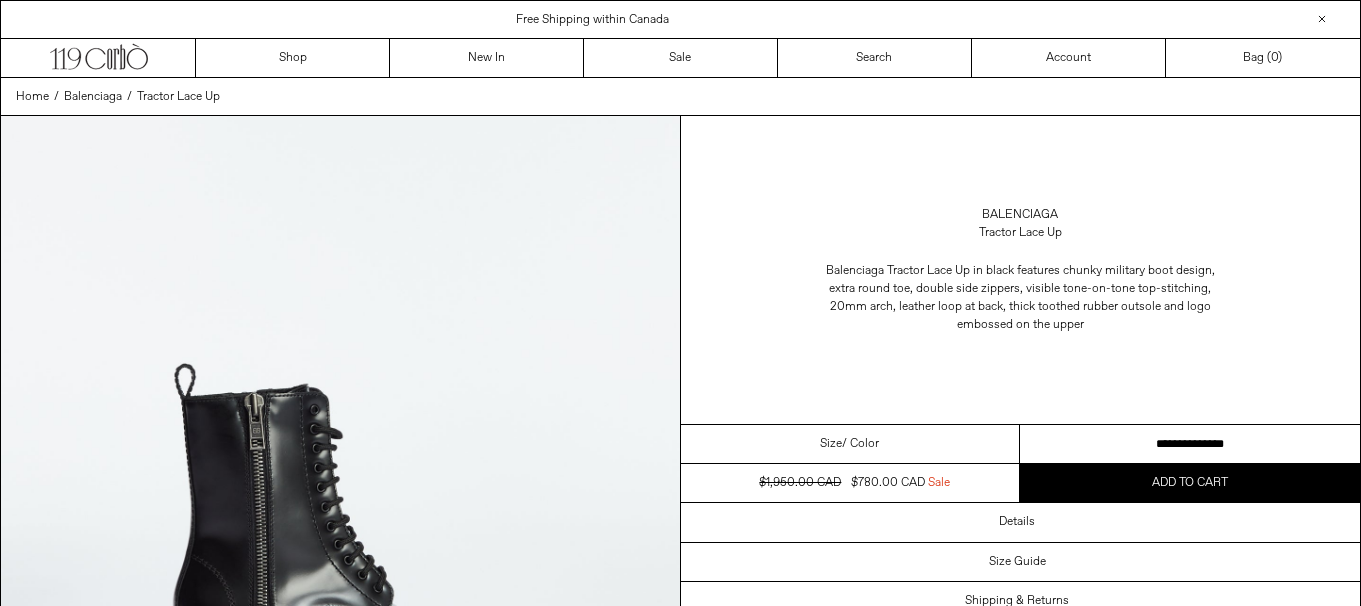 scroll, scrollTop: 0, scrollLeft: 0, axis: both 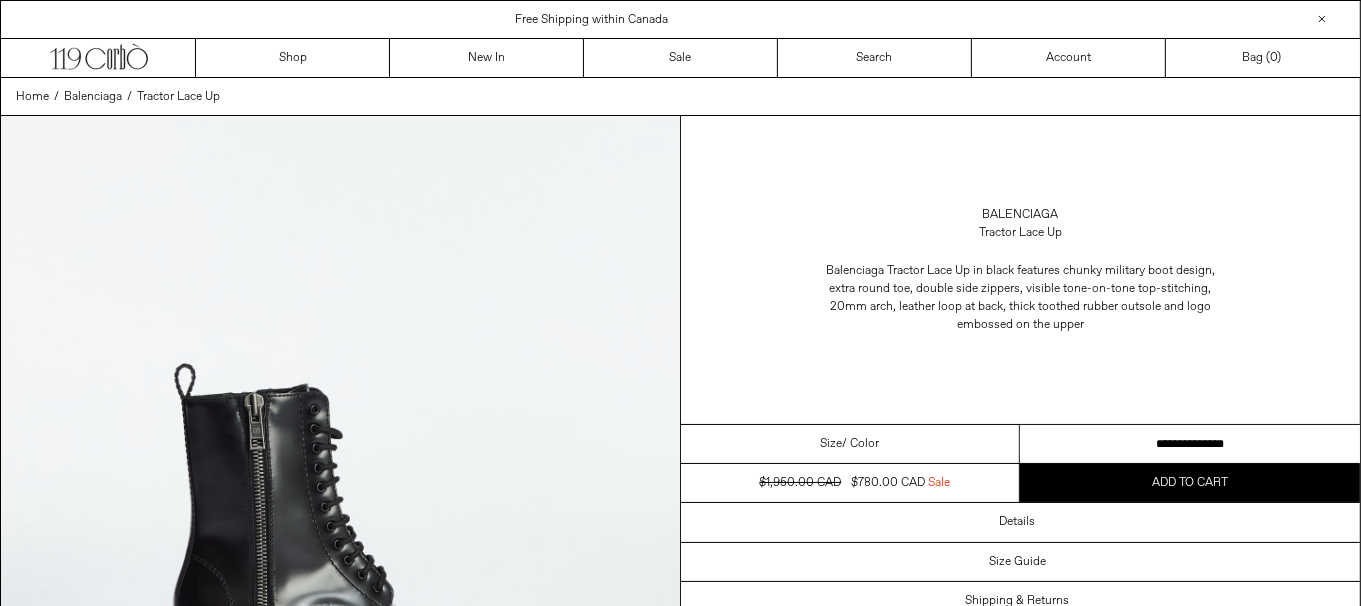 click on "[REDACTED]
[REDACTED]
[REDACTED]
[REDACTED]
[REDACTED]
[REDACTED]
[REDACTED]
[REDACTED]
[REDACTED]
[REDACTED]
[REDACTED]
[REDACTED]
[REDACTED]
[REDACTED]" at bounding box center [1190, 444] 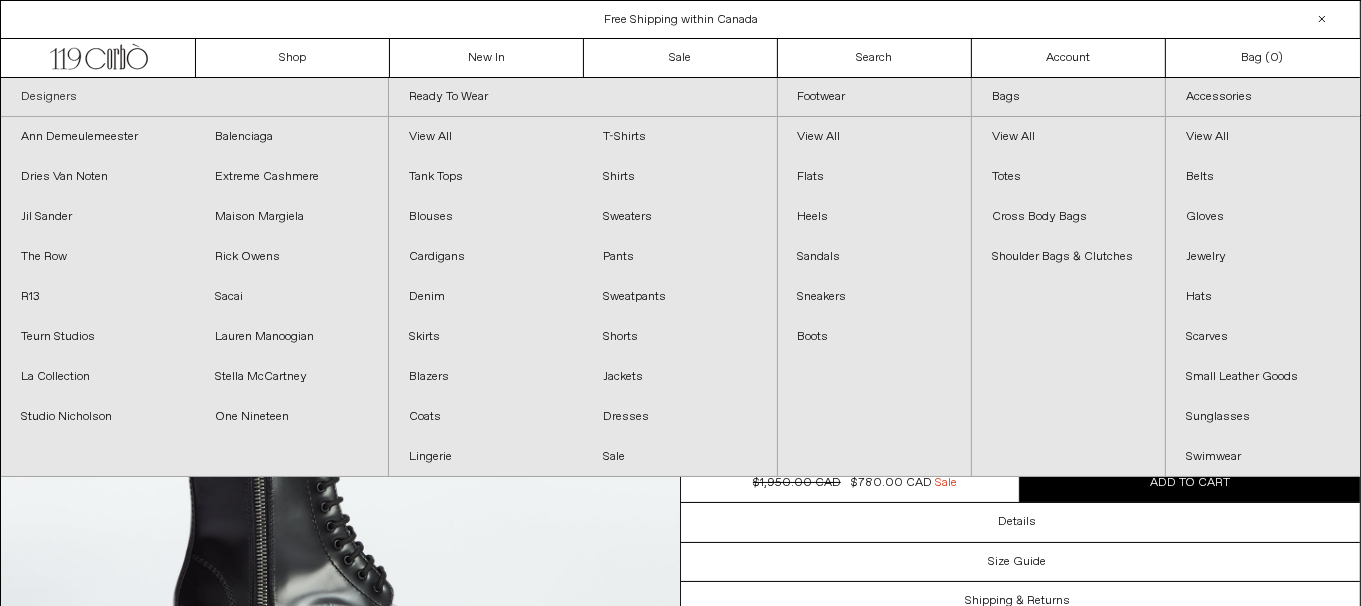 scroll, scrollTop: 0, scrollLeft: 0, axis: both 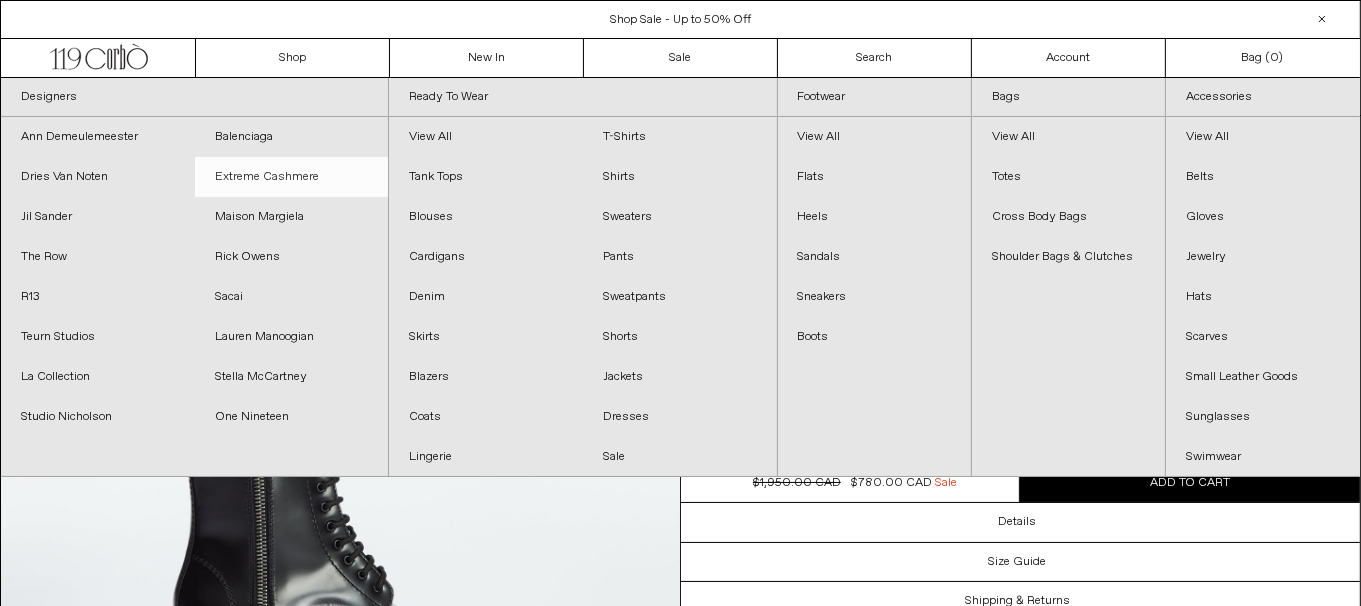 click on "Extreme Cashmere" at bounding box center [292, 177] 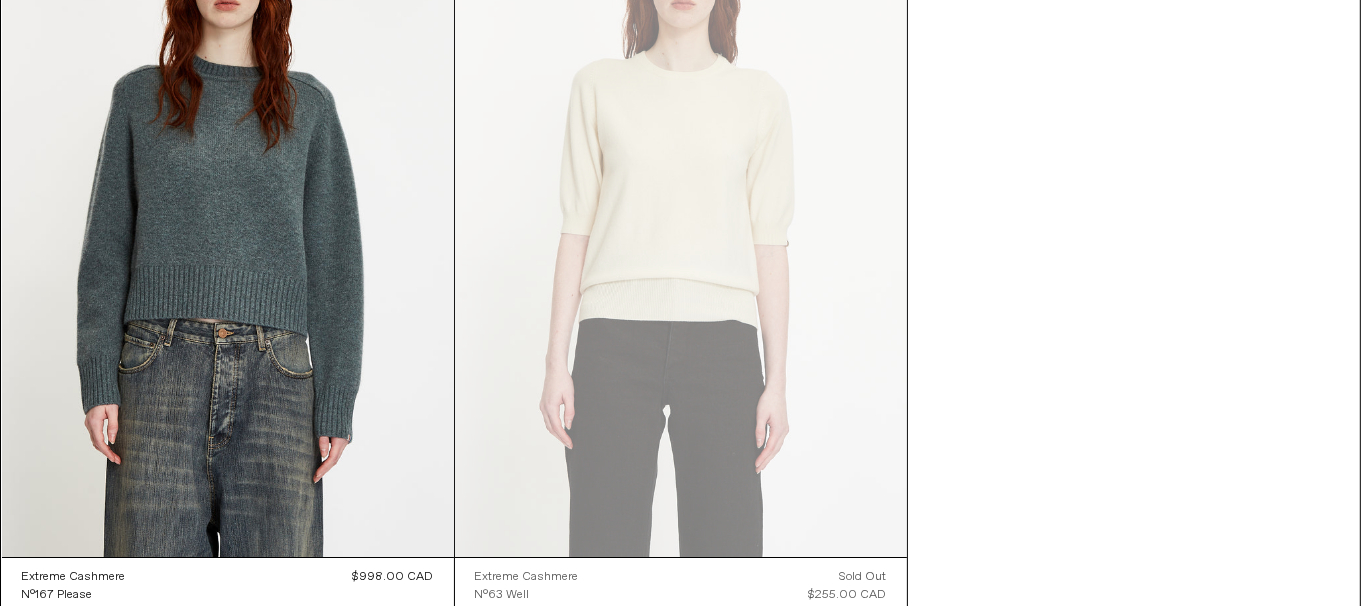 scroll, scrollTop: 13592, scrollLeft: 0, axis: vertical 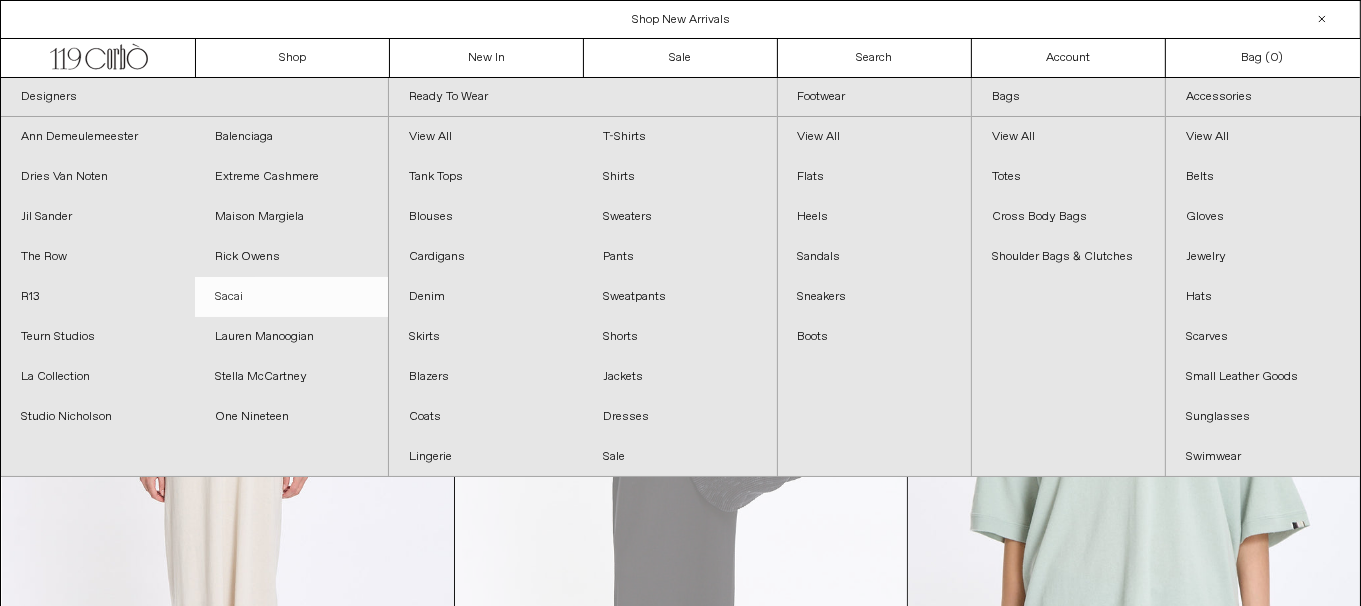 click on "Sacai" at bounding box center (292, 297) 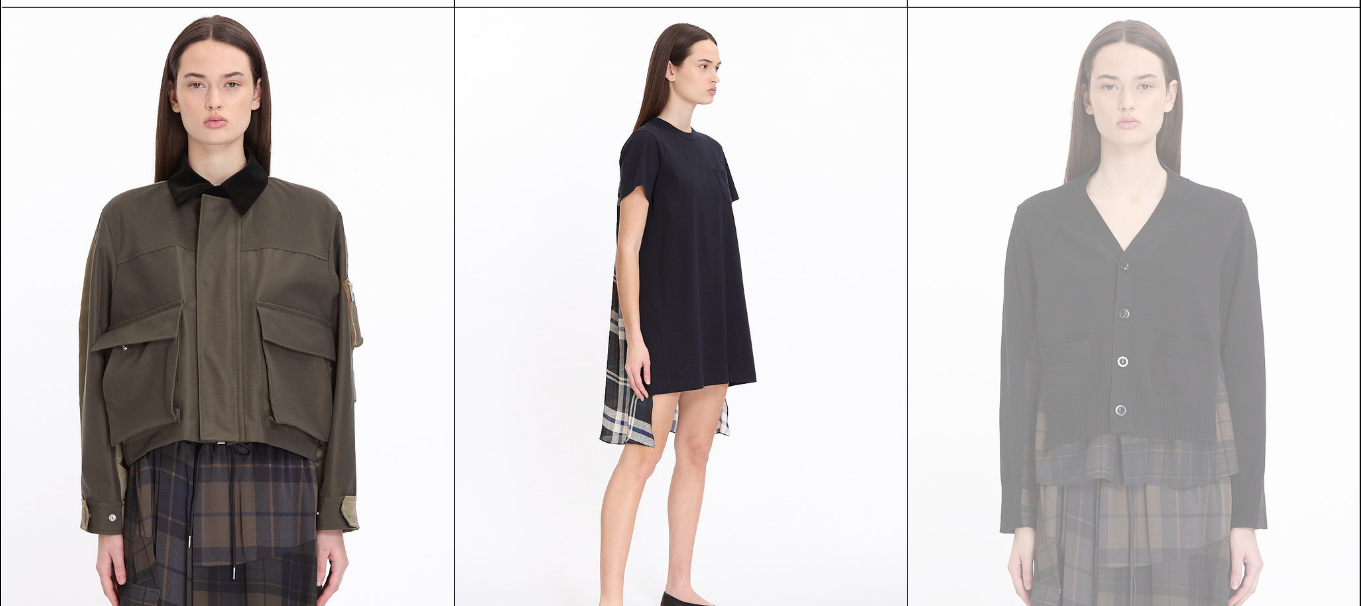 scroll, scrollTop: 1000, scrollLeft: 0, axis: vertical 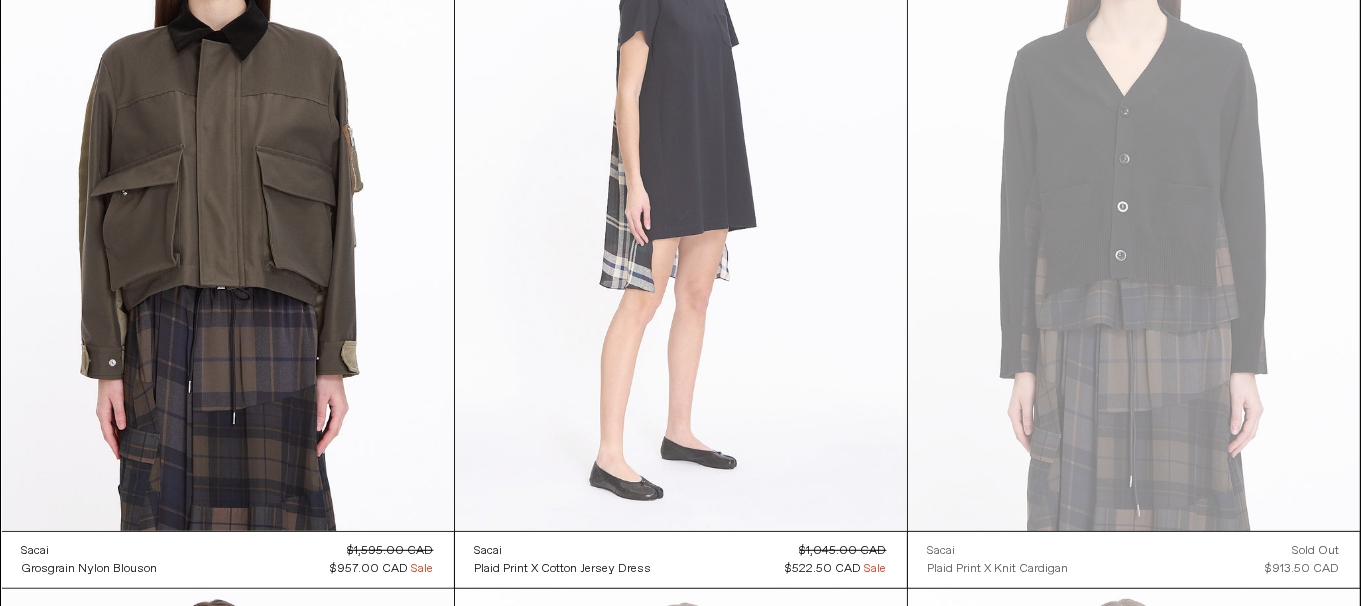 click at bounding box center [681, 192] 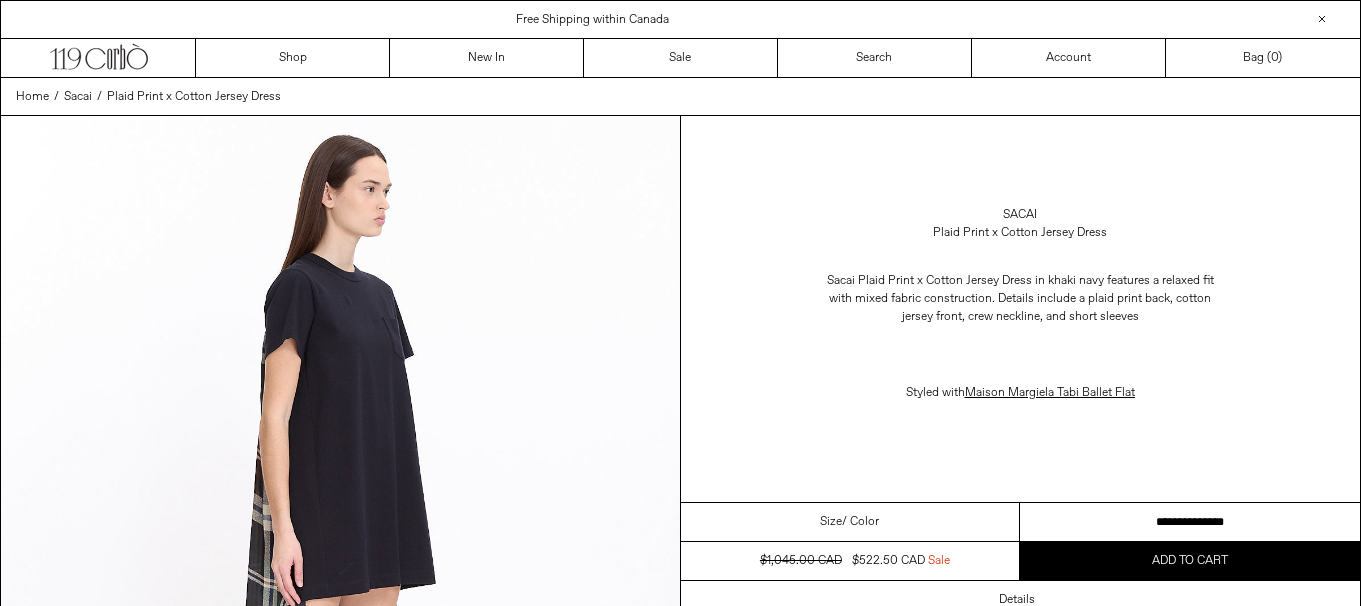 scroll, scrollTop: 0, scrollLeft: 0, axis: both 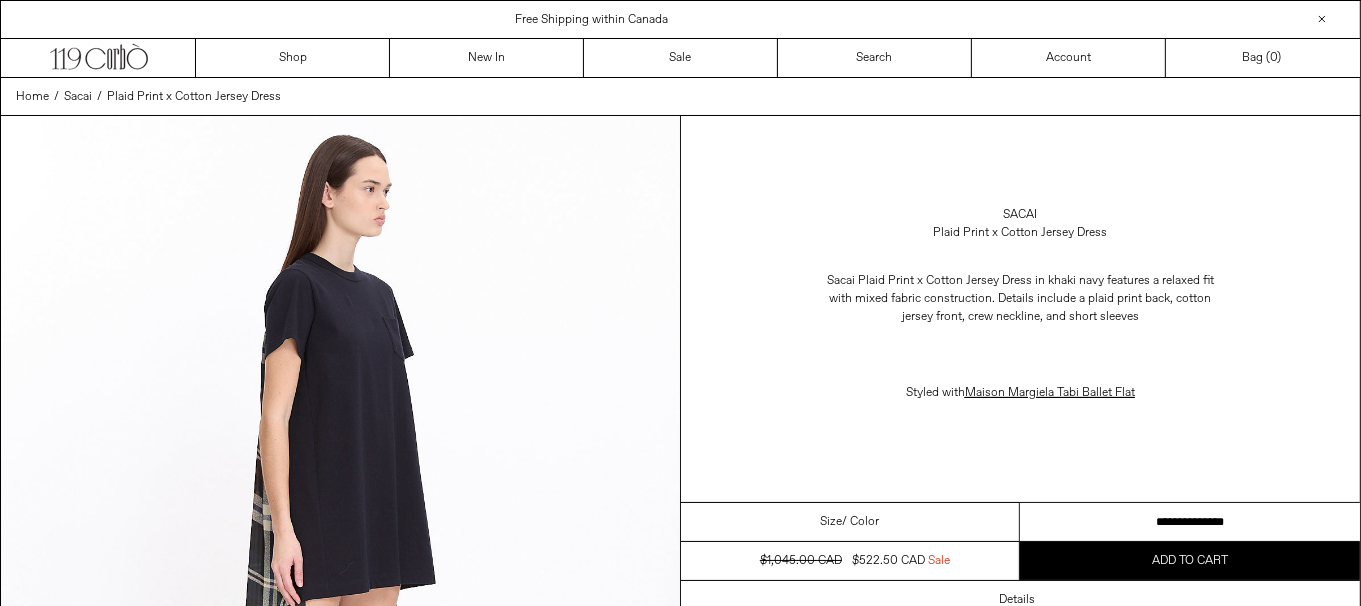 drag, startPoint x: 0, startPoint y: 0, endPoint x: 1242, endPoint y: 342, distance: 1288.2267 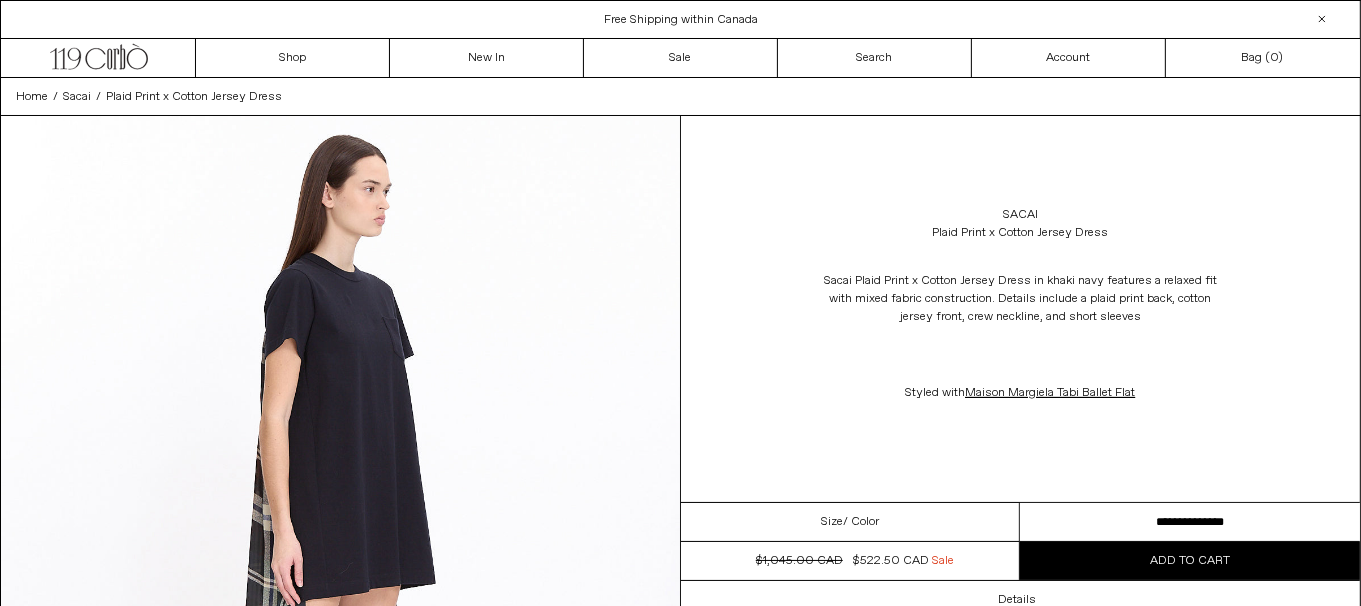 scroll, scrollTop: 0, scrollLeft: 0, axis: both 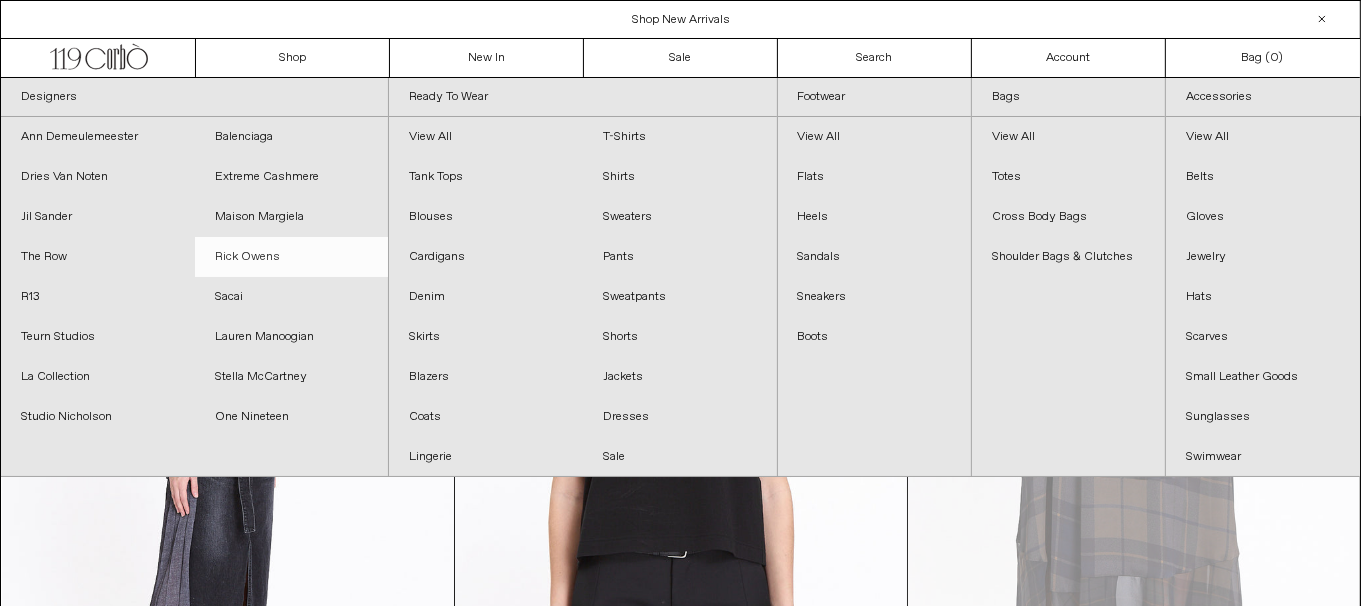 click on "Rick Owens" at bounding box center [292, 257] 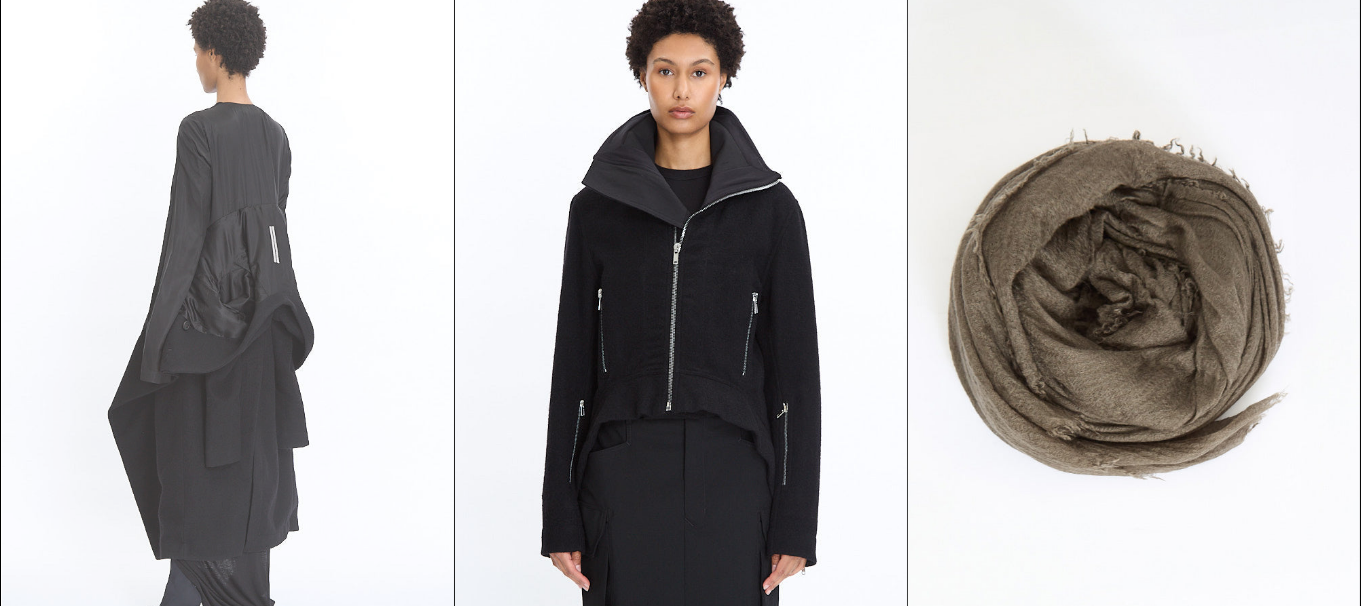 scroll, scrollTop: 199, scrollLeft: 0, axis: vertical 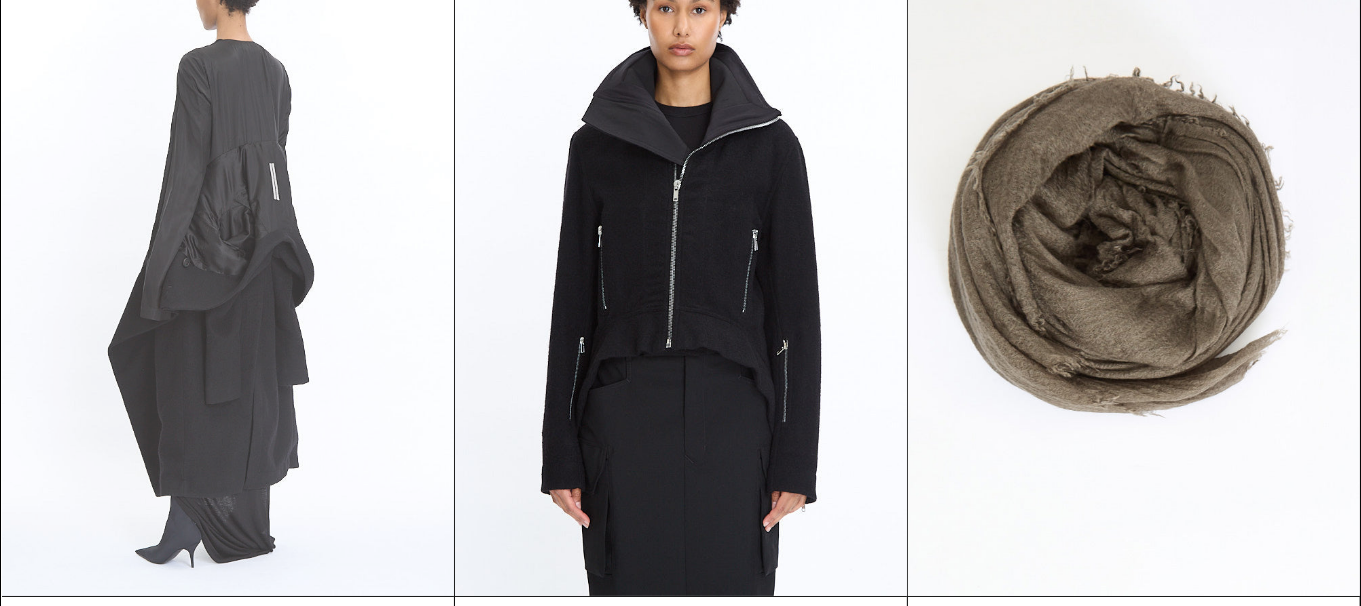 click at bounding box center (228, 257) 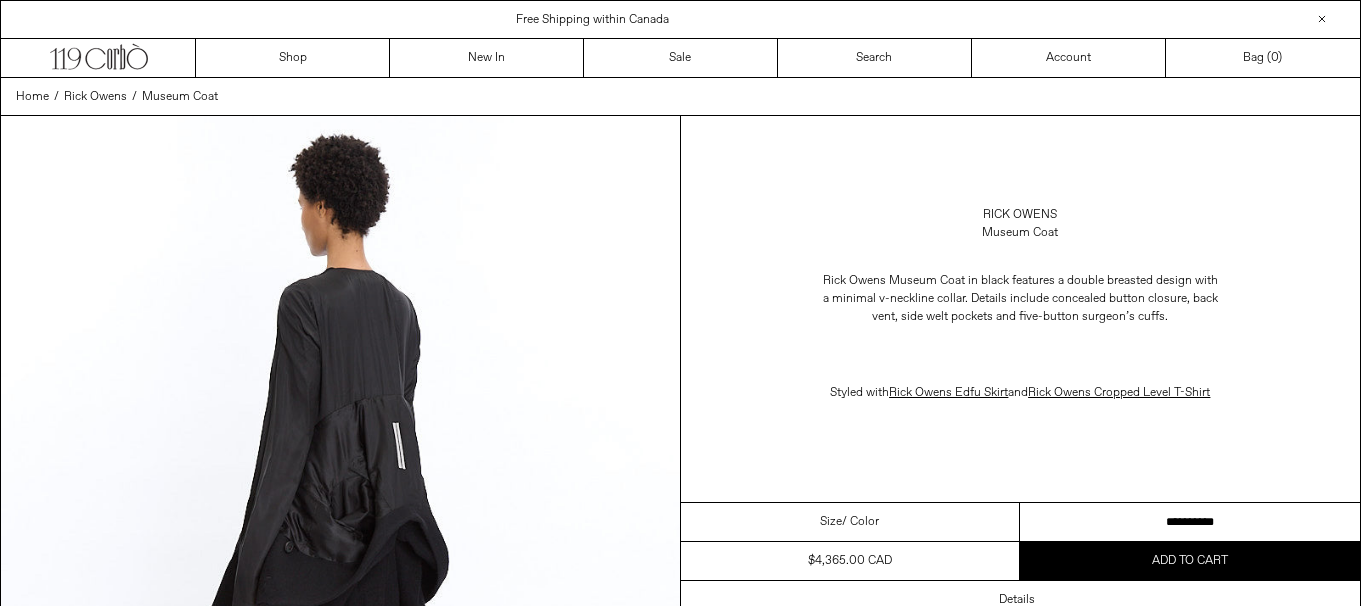 scroll, scrollTop: 0, scrollLeft: 0, axis: both 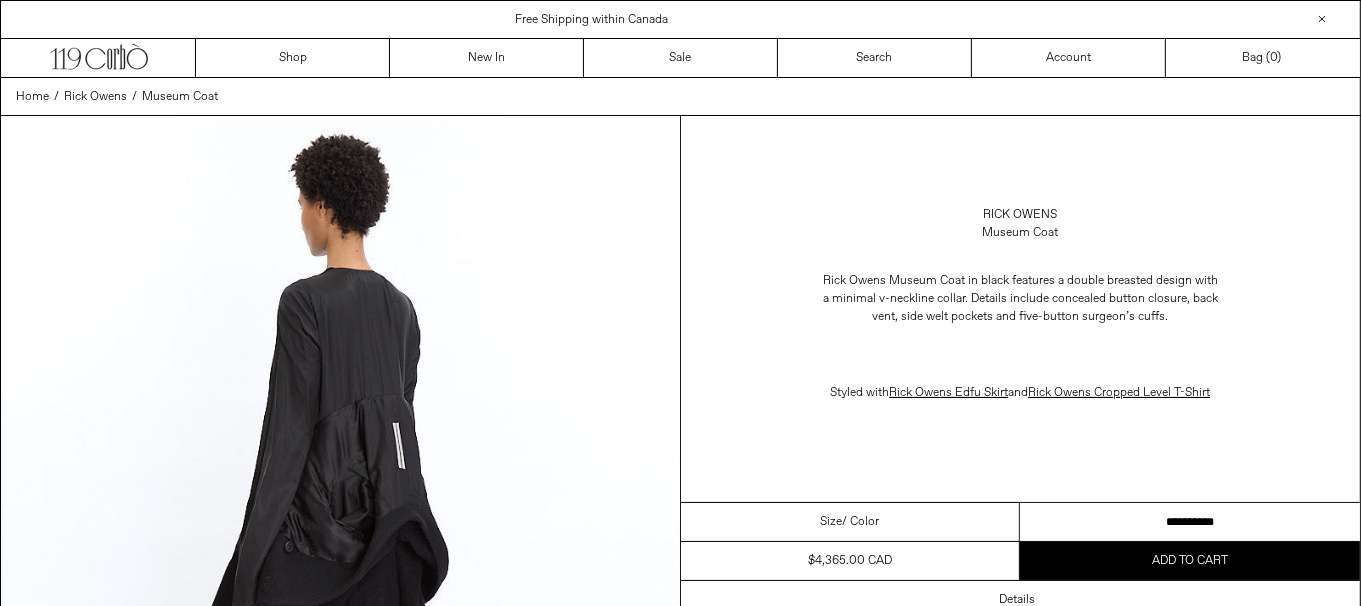 drag, startPoint x: 0, startPoint y: 0, endPoint x: 1132, endPoint y: 506, distance: 1239.9436 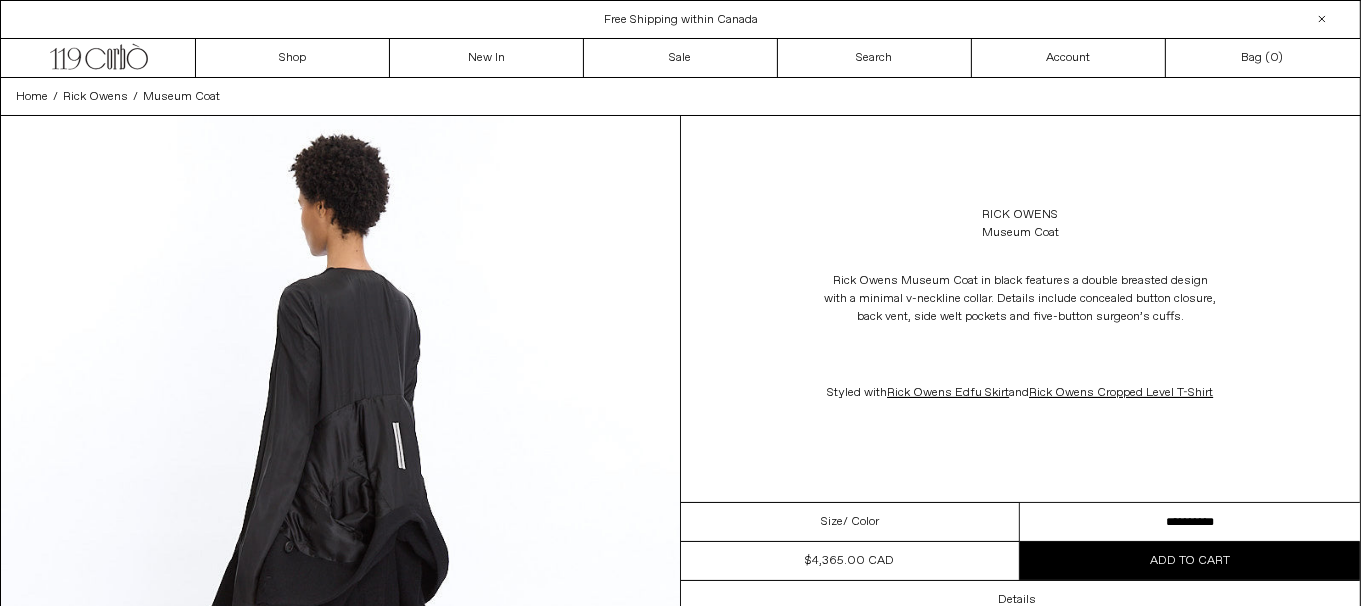 scroll, scrollTop: 0, scrollLeft: 0, axis: both 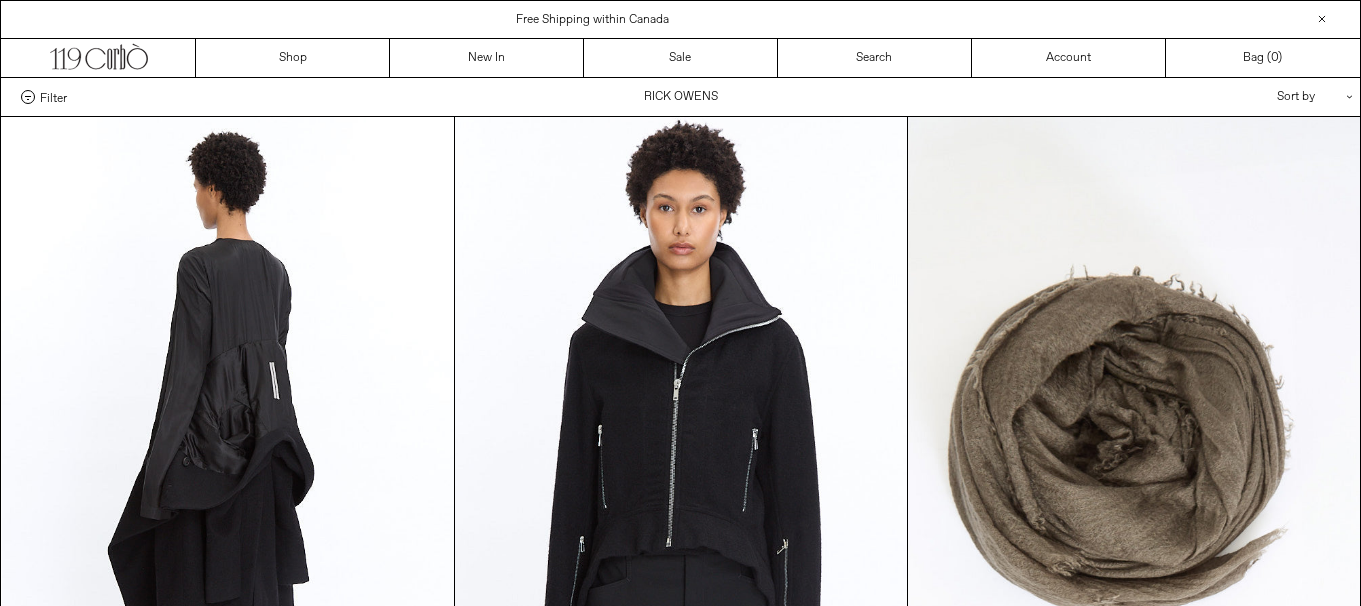 click at bounding box center [681, 456] 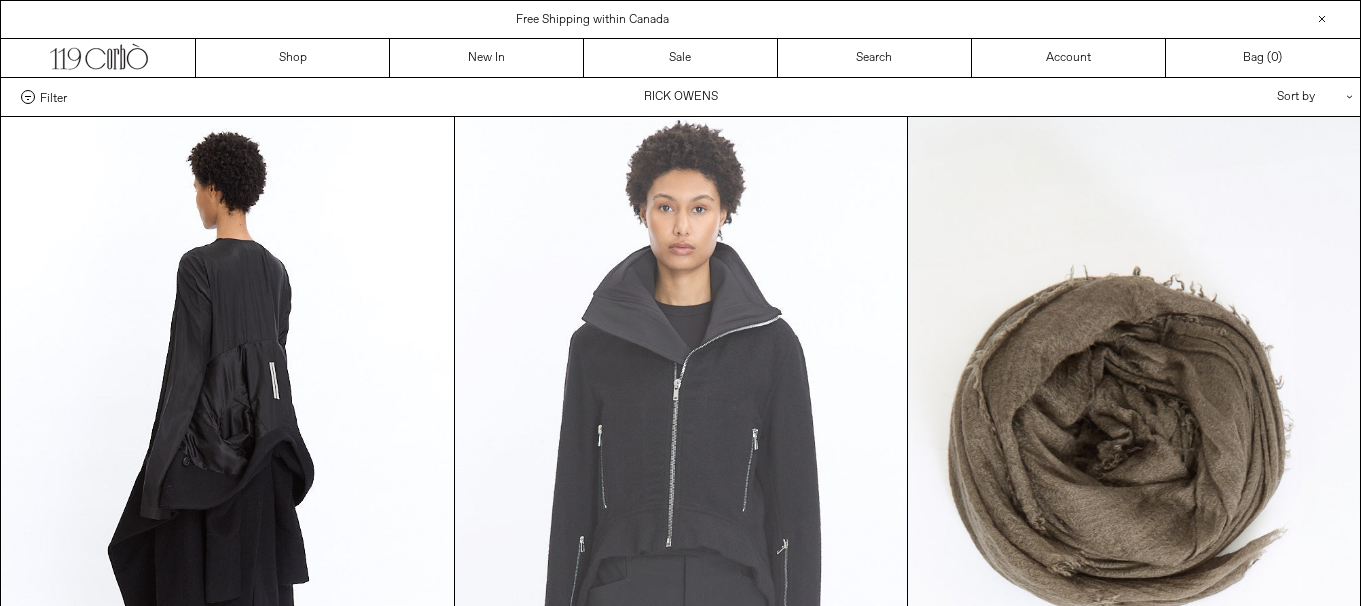 scroll, scrollTop: 199, scrollLeft: 0, axis: vertical 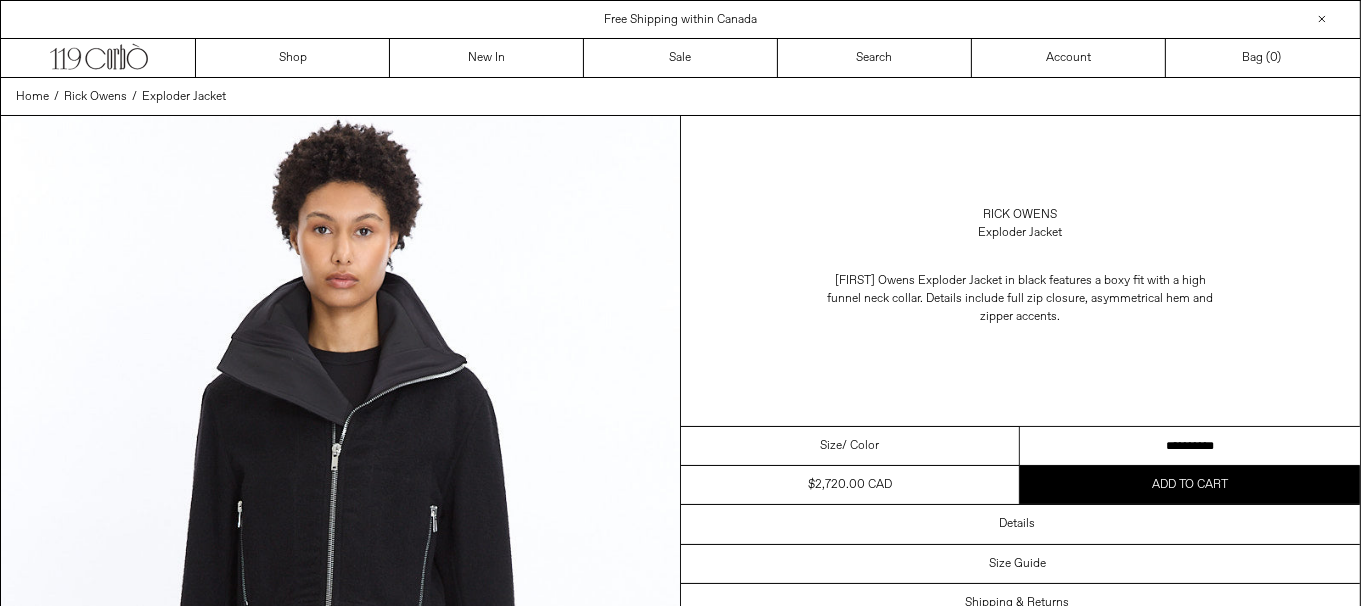 click on "**********" at bounding box center [1190, 446] 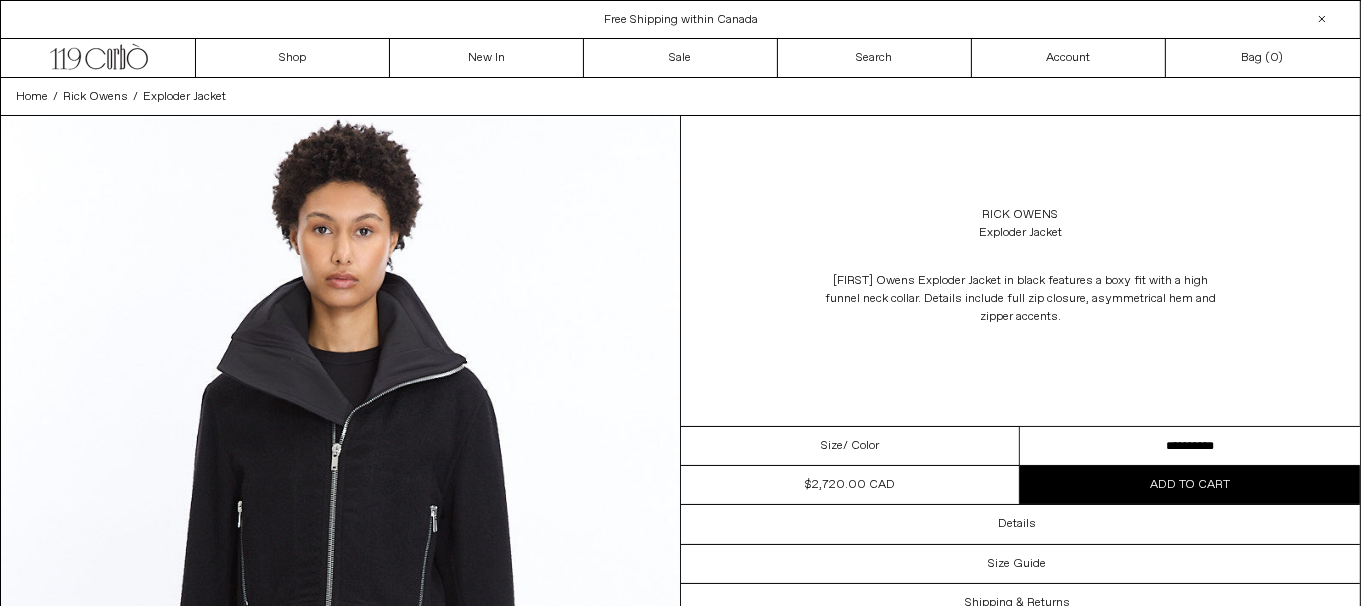 scroll, scrollTop: 0, scrollLeft: 0, axis: both 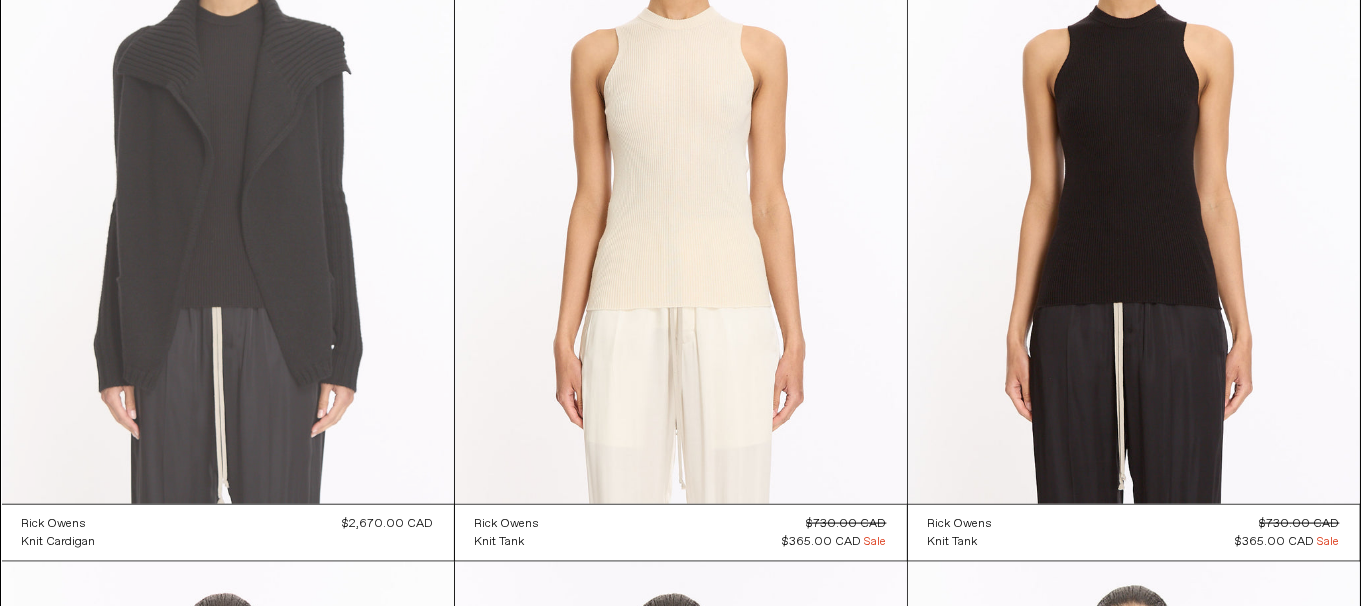 click at bounding box center (228, 165) 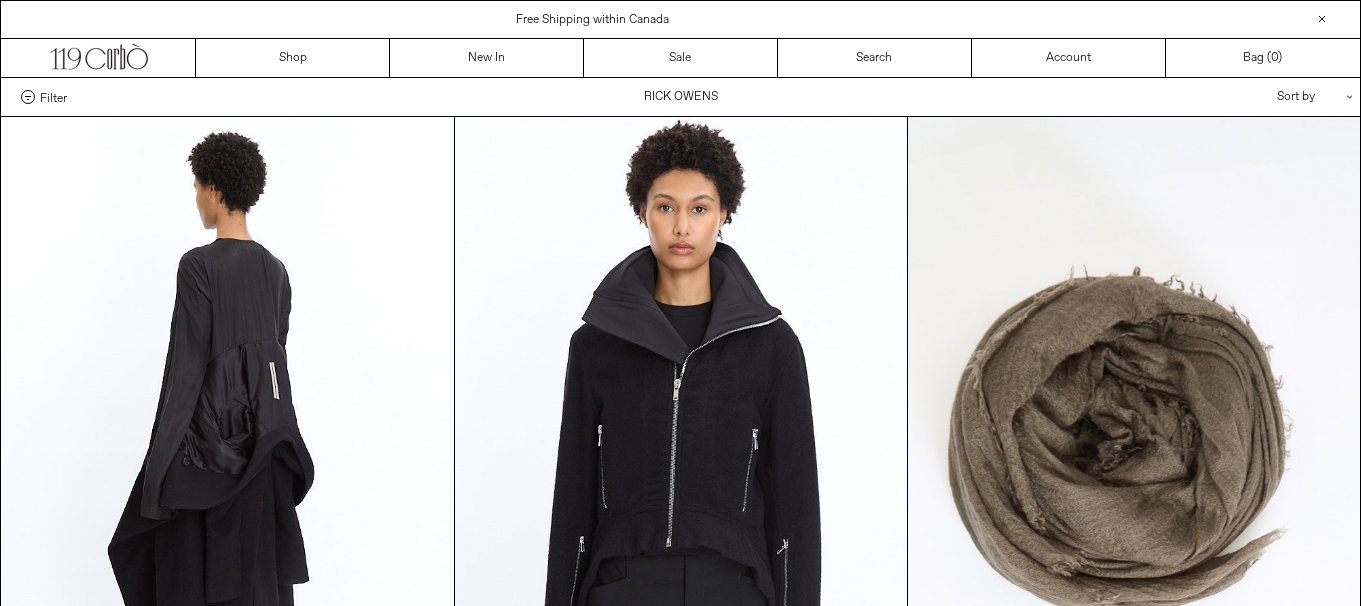 scroll, scrollTop: 2499, scrollLeft: 0, axis: vertical 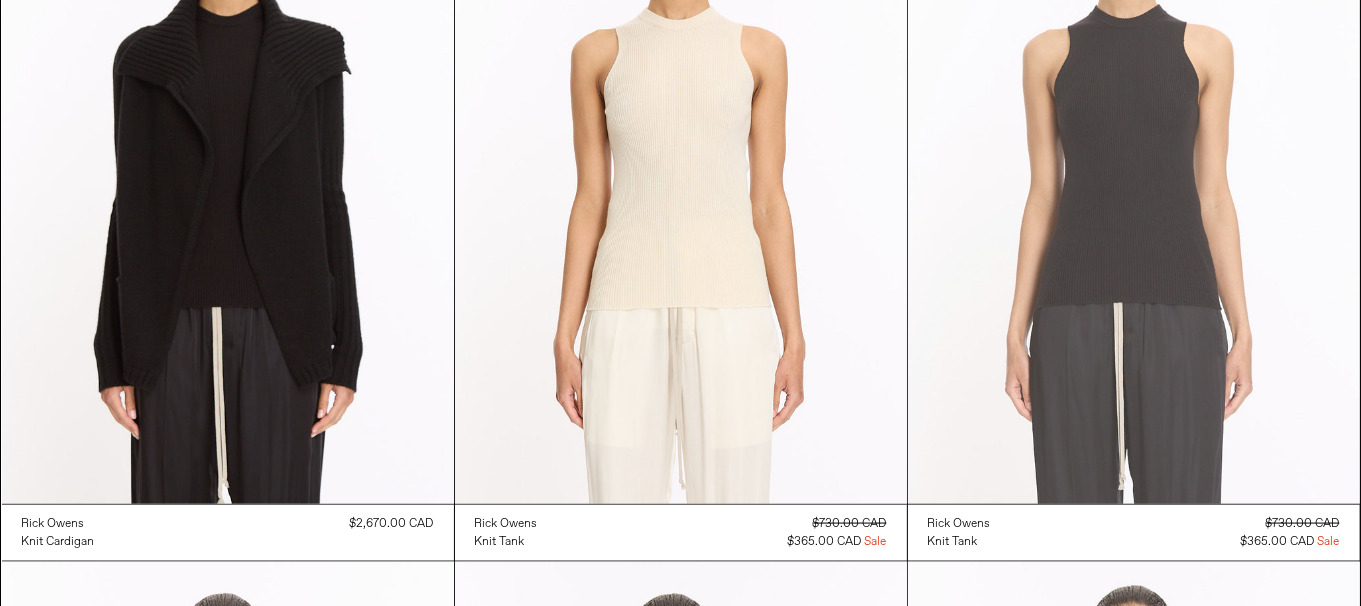 click at bounding box center [1134, 165] 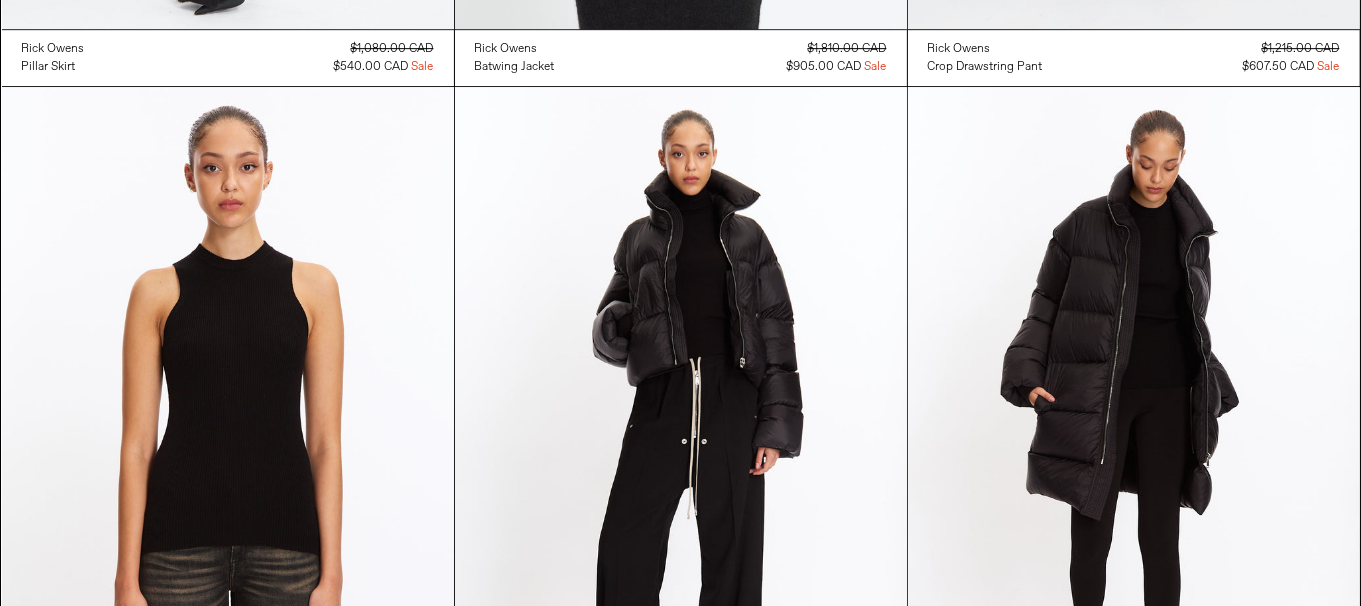 scroll, scrollTop: 6015, scrollLeft: 0, axis: vertical 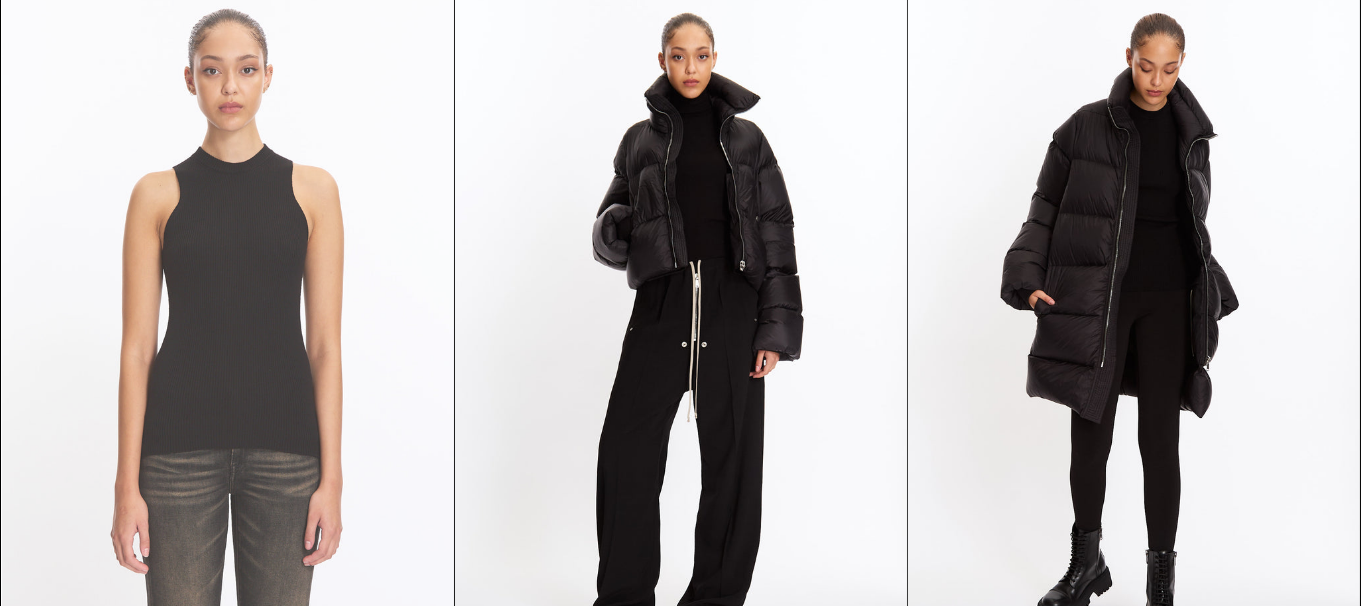click at bounding box center (228, 329) 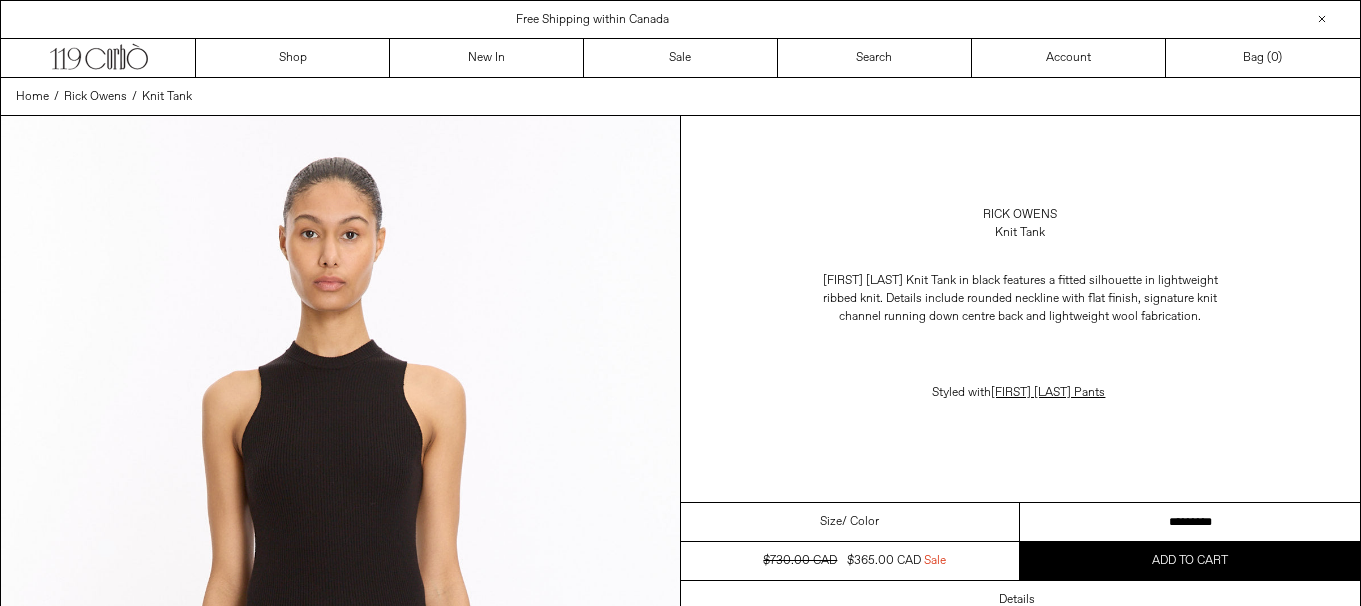 scroll, scrollTop: 0, scrollLeft: 0, axis: both 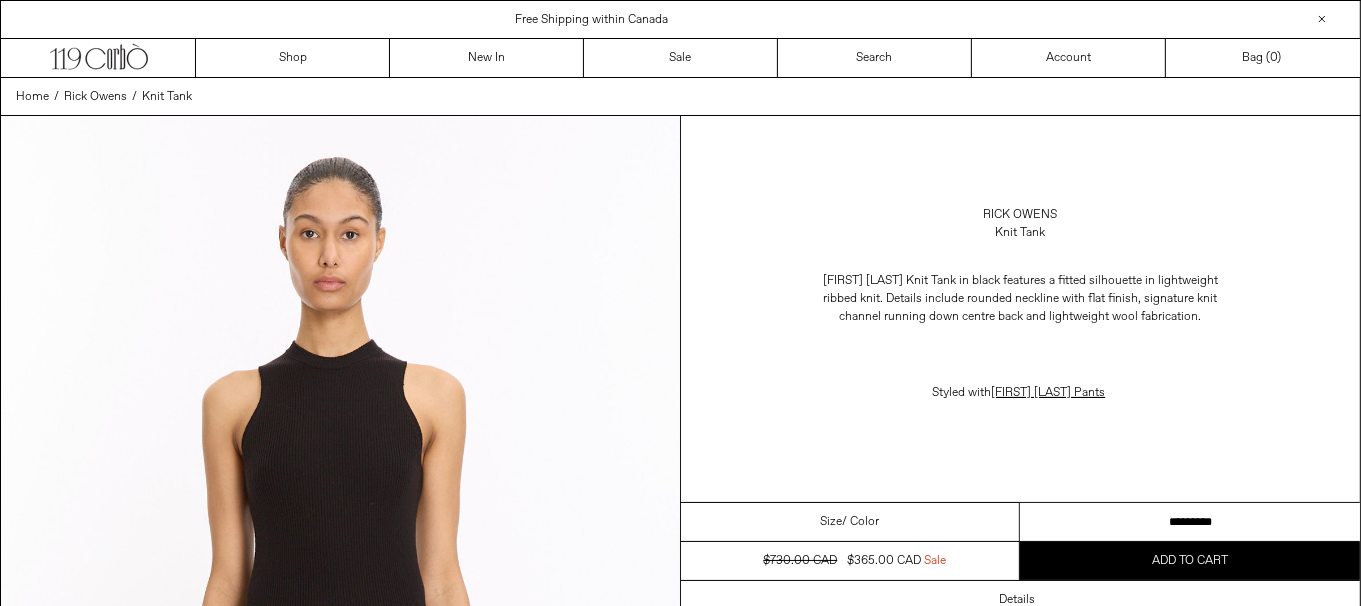 drag, startPoint x: 0, startPoint y: 0, endPoint x: 1303, endPoint y: 521, distance: 1403.2997 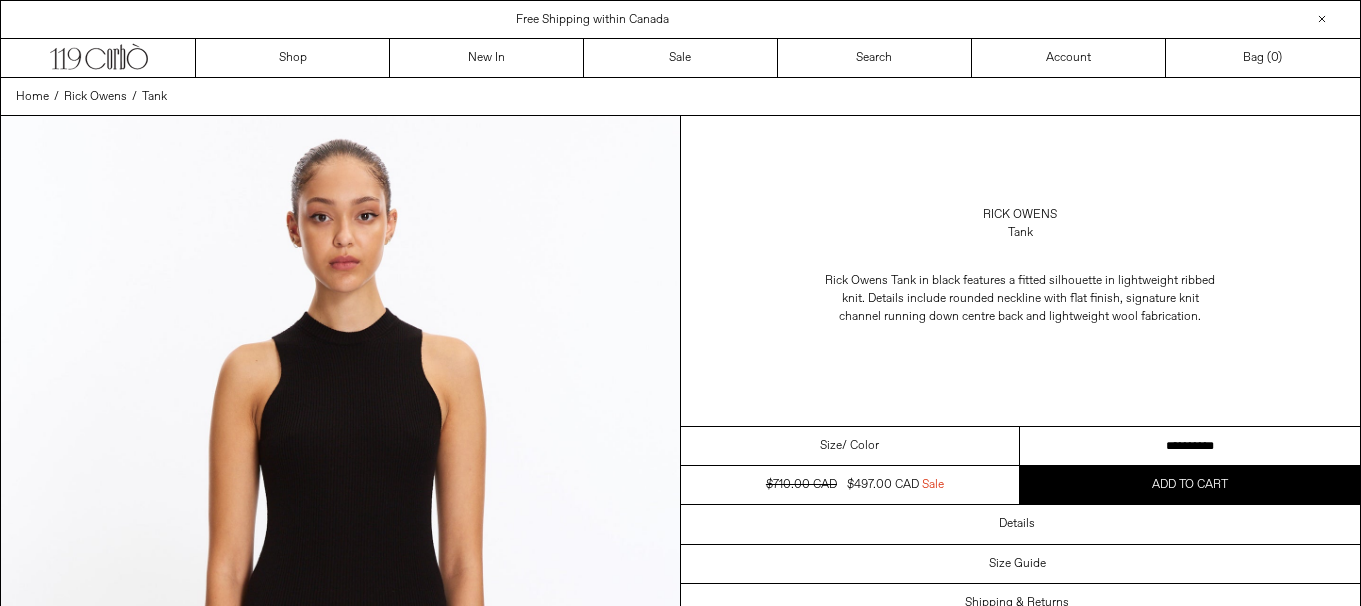 scroll, scrollTop: 0, scrollLeft: 0, axis: both 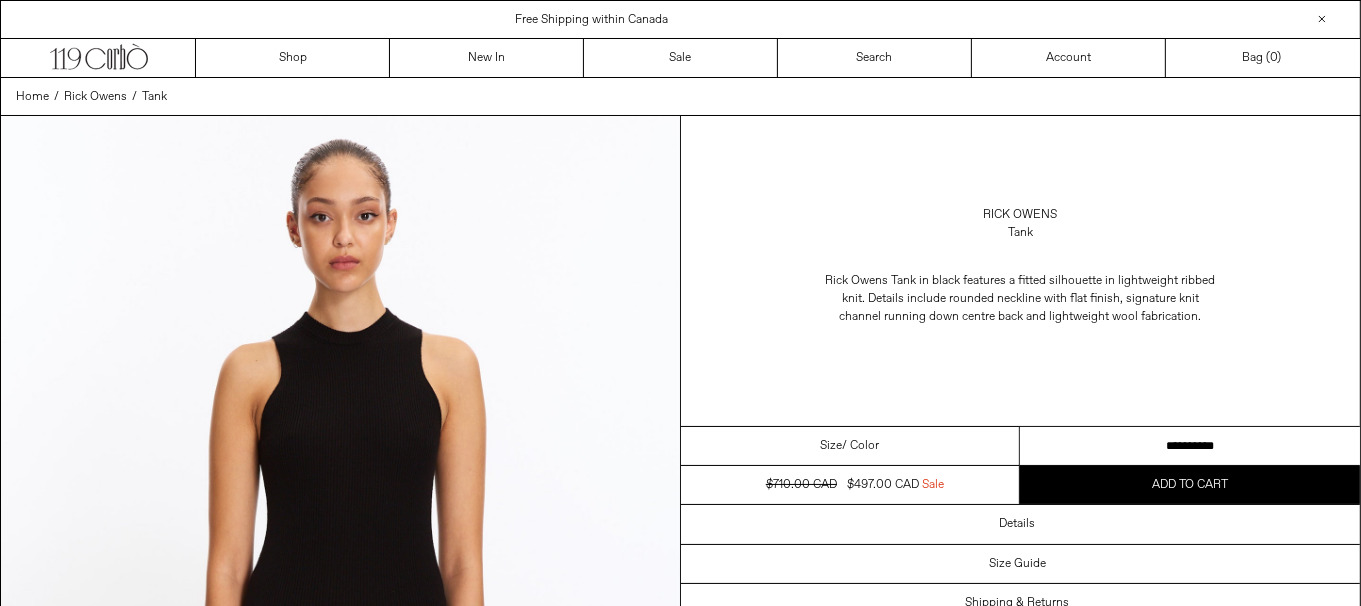 drag, startPoint x: 0, startPoint y: 0, endPoint x: 1228, endPoint y: 455, distance: 1309.5835 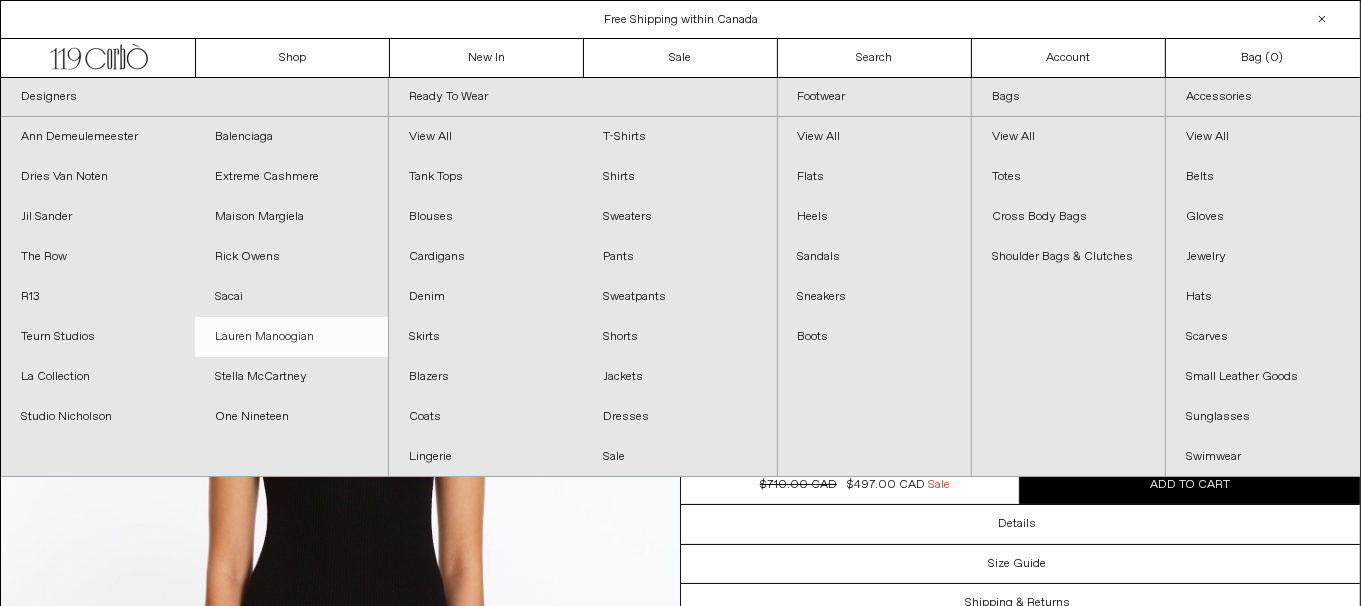 scroll, scrollTop: 0, scrollLeft: 0, axis: both 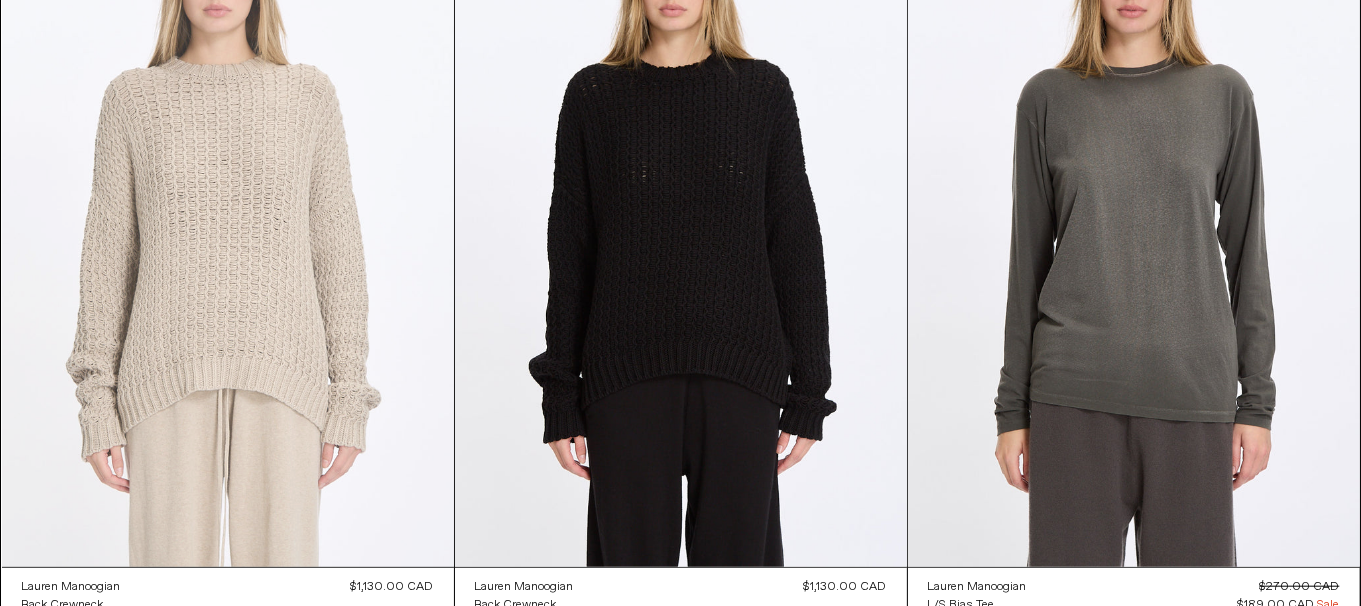 click at bounding box center [228, 228] 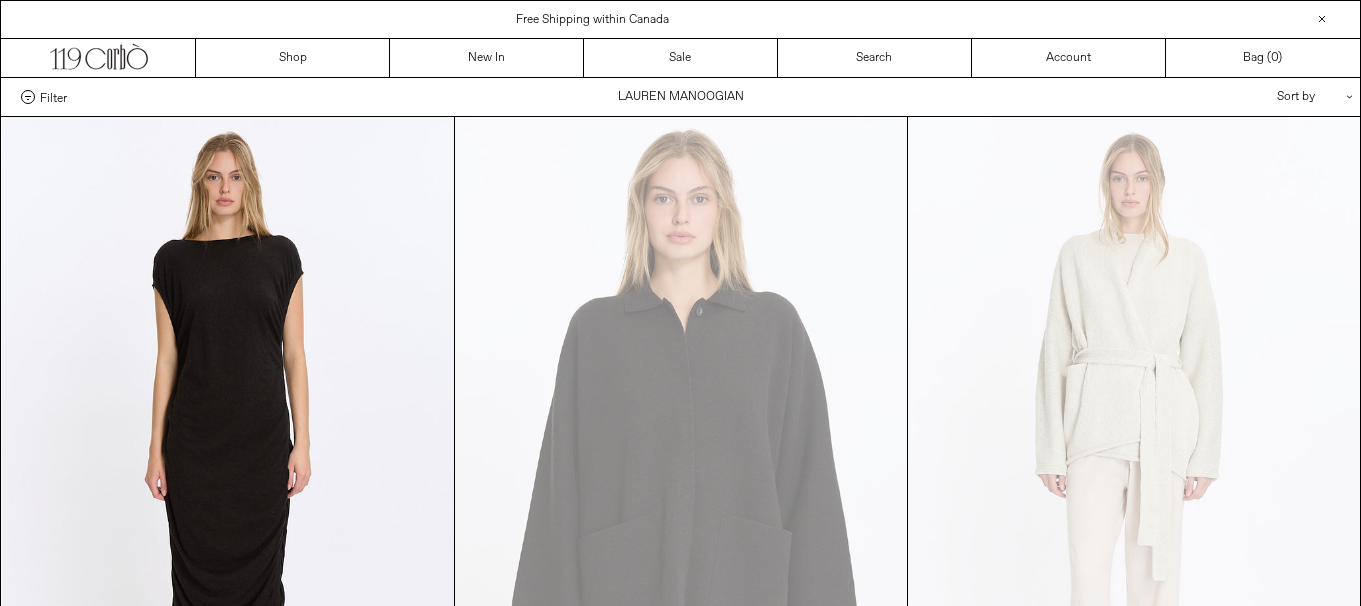 click at bounding box center [681, 1928] 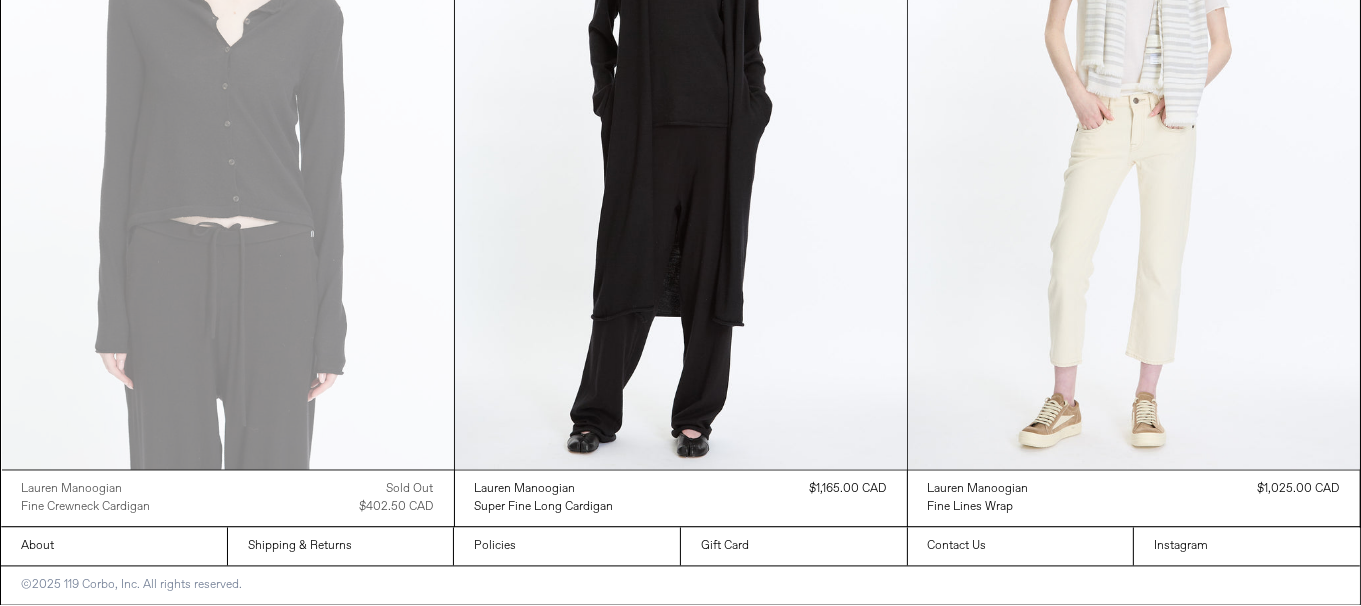 scroll, scrollTop: 10631, scrollLeft: 0, axis: vertical 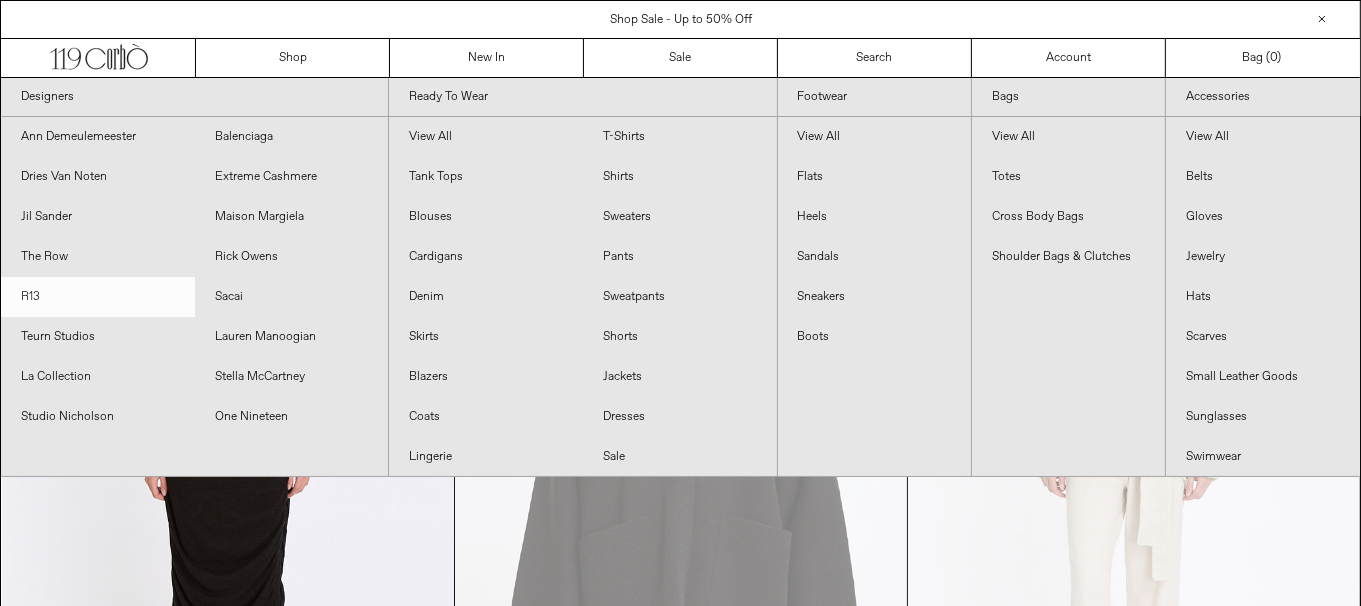 click on "R13" at bounding box center (98, 297) 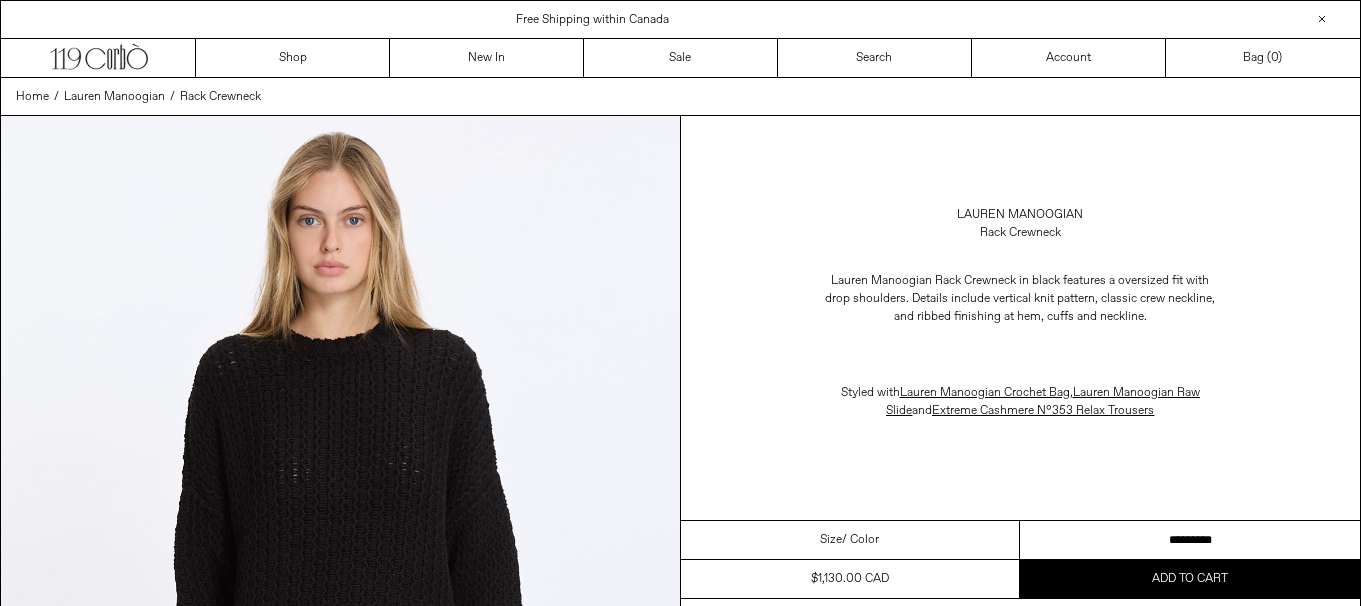 scroll, scrollTop: 0, scrollLeft: 0, axis: both 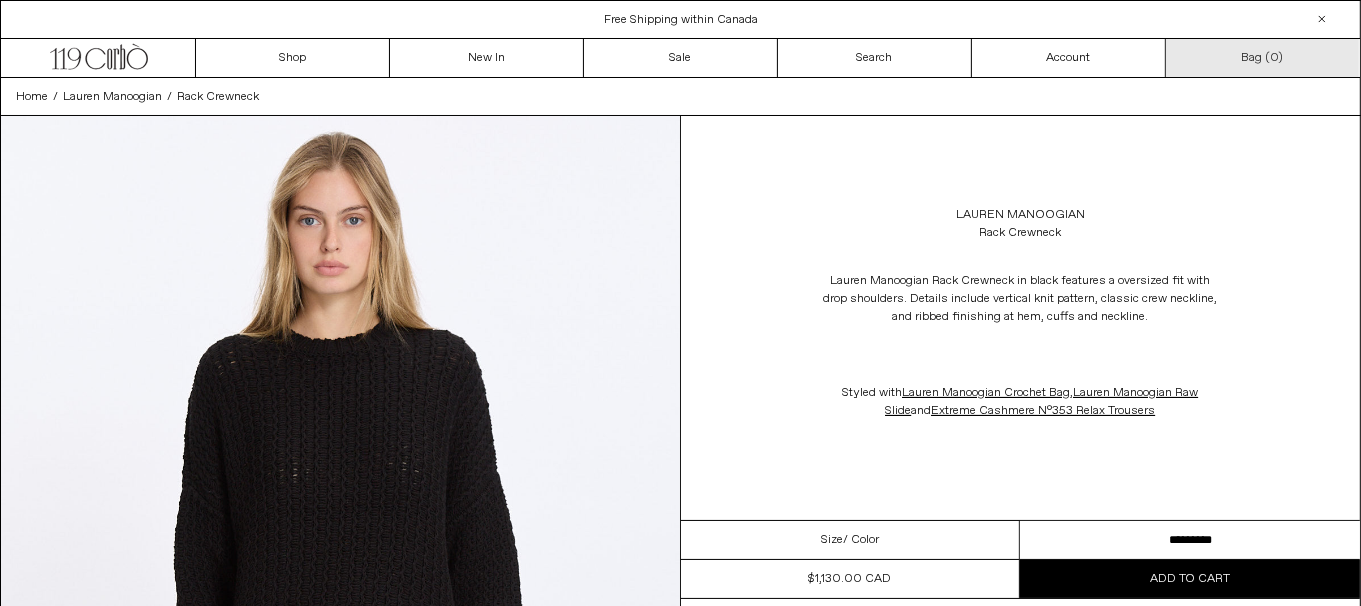 drag, startPoint x: 1290, startPoint y: 535, endPoint x: 1356, endPoint y: 70, distance: 469.66052 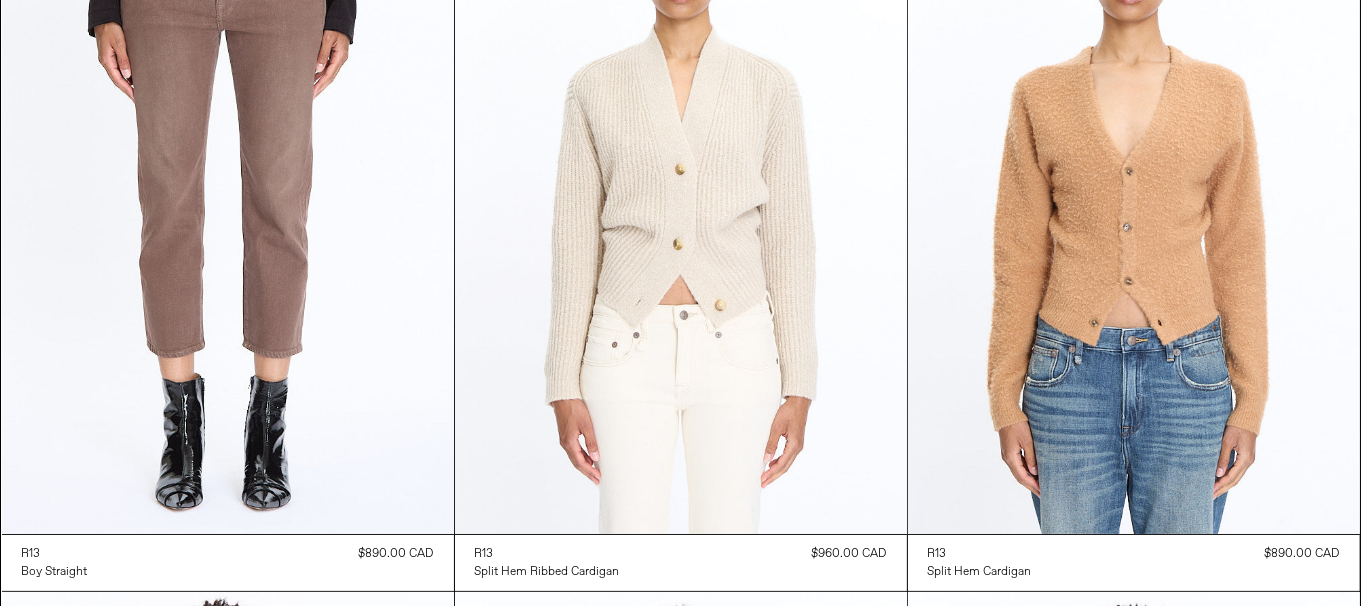scroll, scrollTop: 600, scrollLeft: 0, axis: vertical 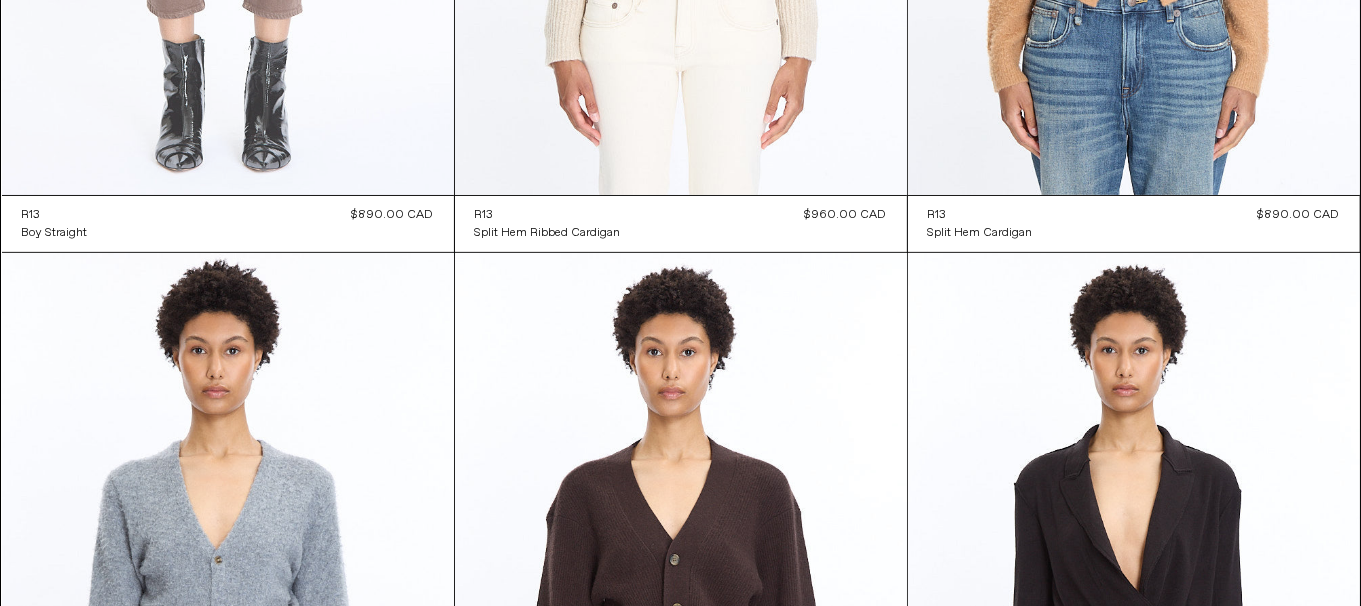 click at bounding box center [228, -144] 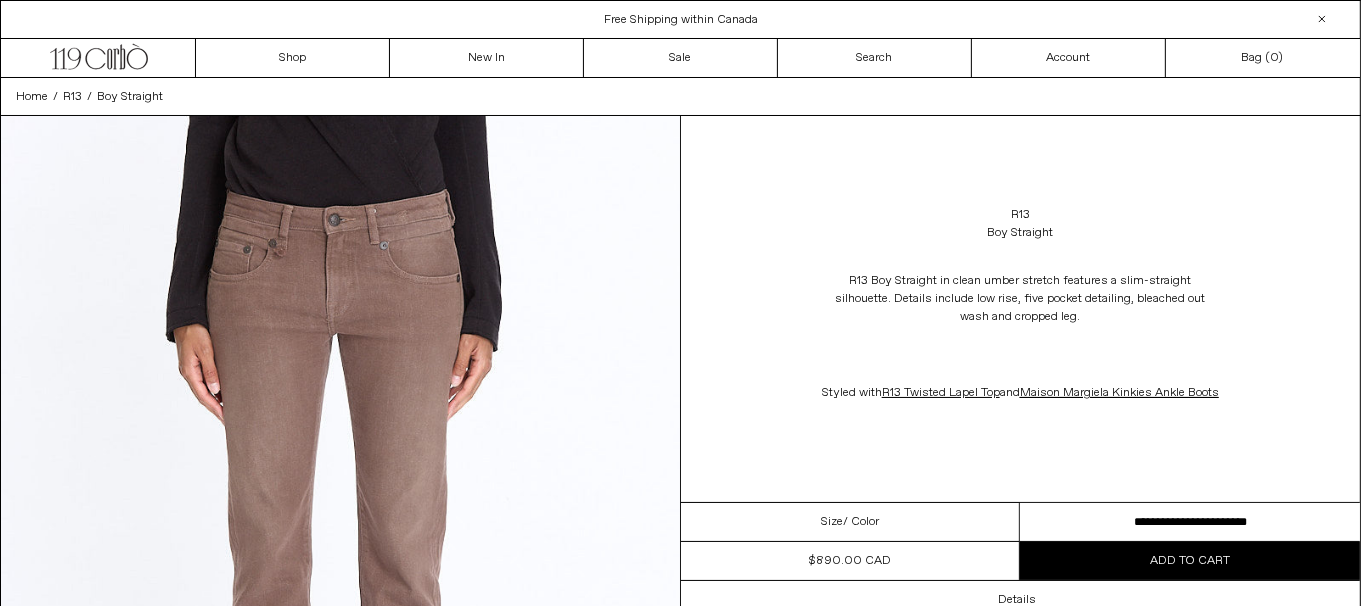 scroll, scrollTop: 0, scrollLeft: 0, axis: both 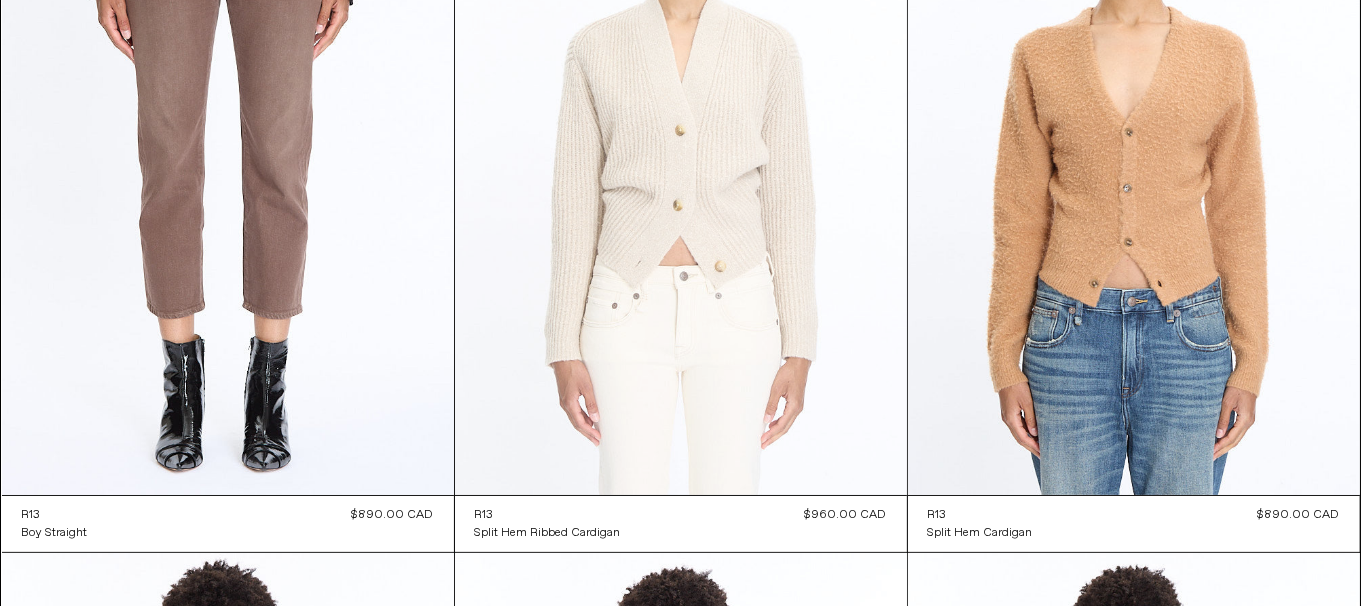 click at bounding box center (681, 156) 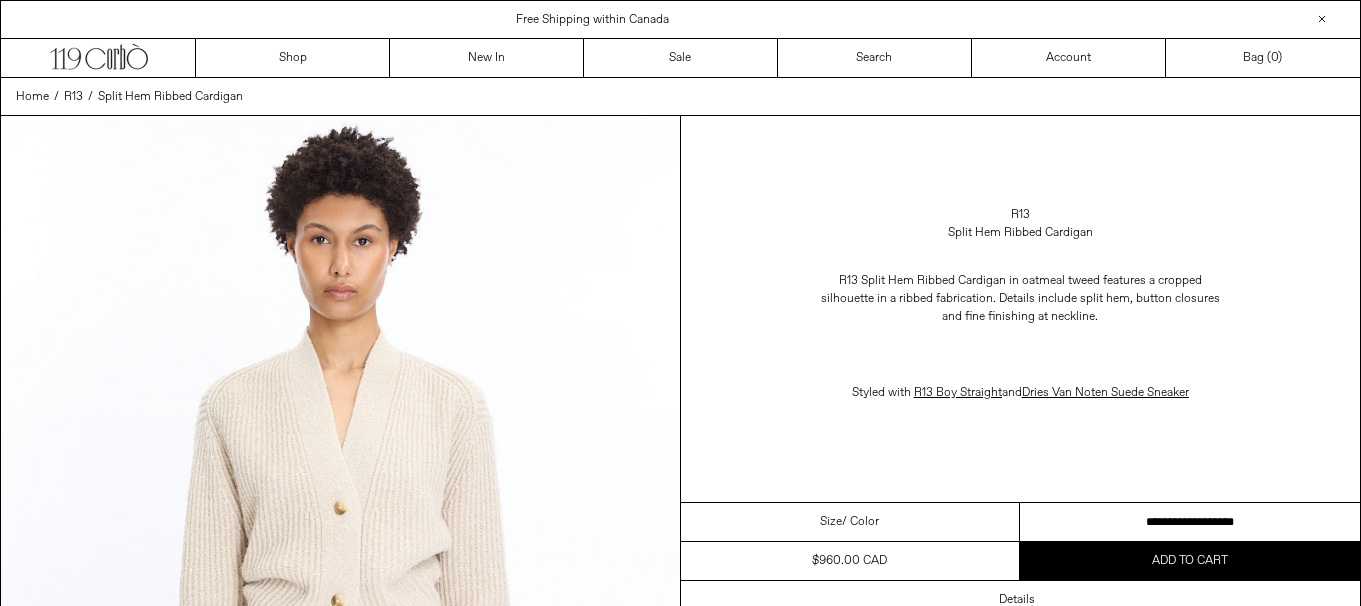 scroll, scrollTop: 0, scrollLeft: 0, axis: both 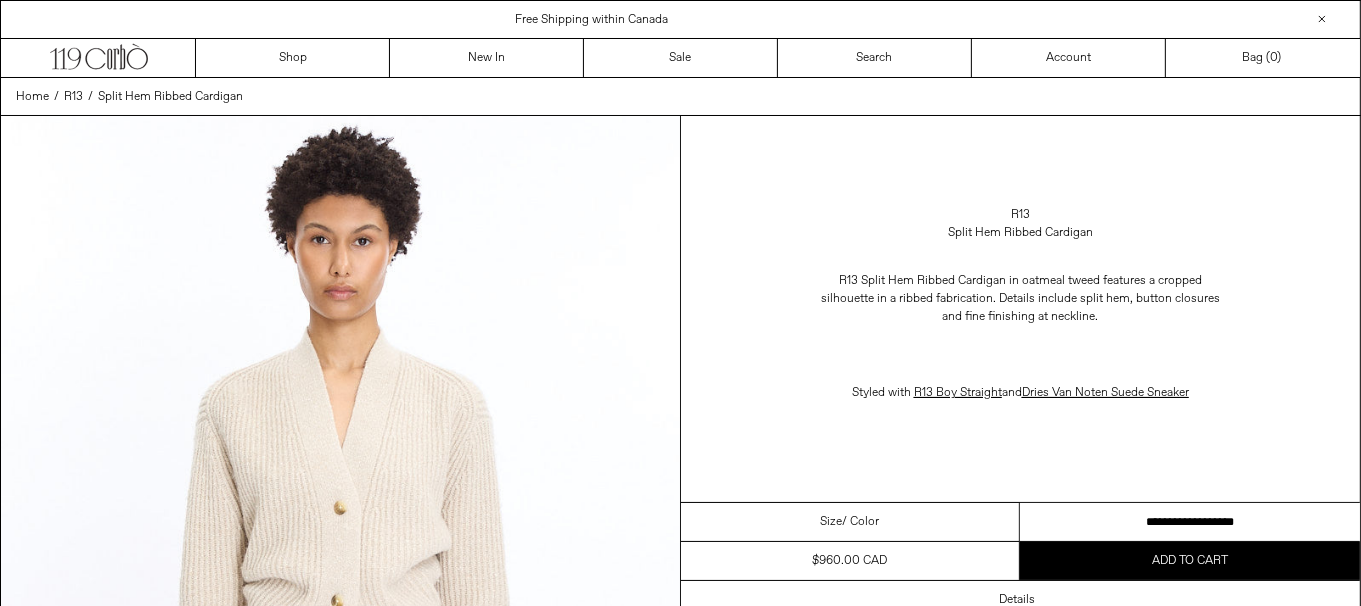 click on "**********" at bounding box center [1190, 522] 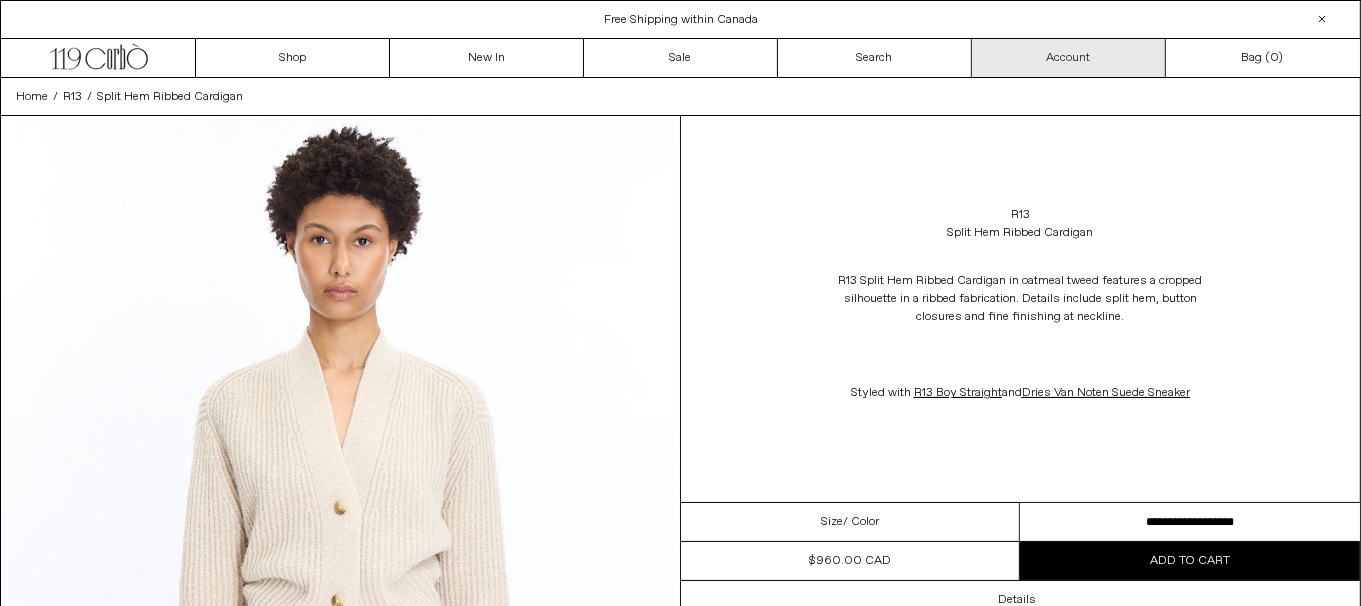 scroll, scrollTop: 0, scrollLeft: 0, axis: both 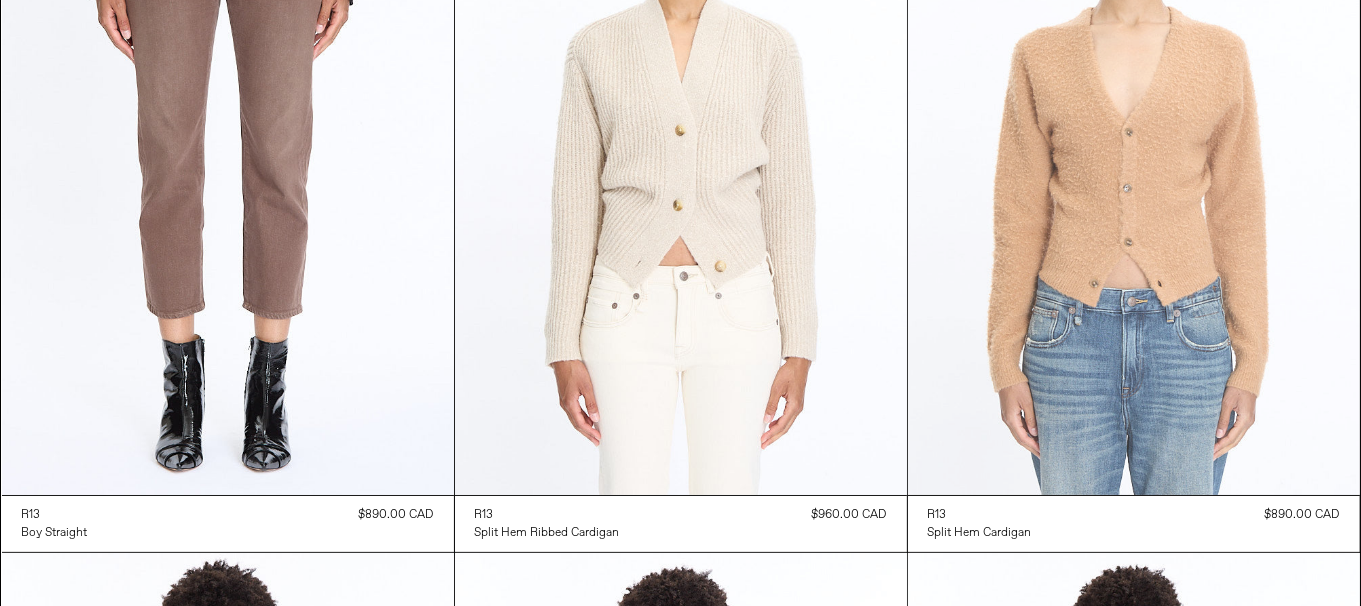 click at bounding box center [1134, 156] 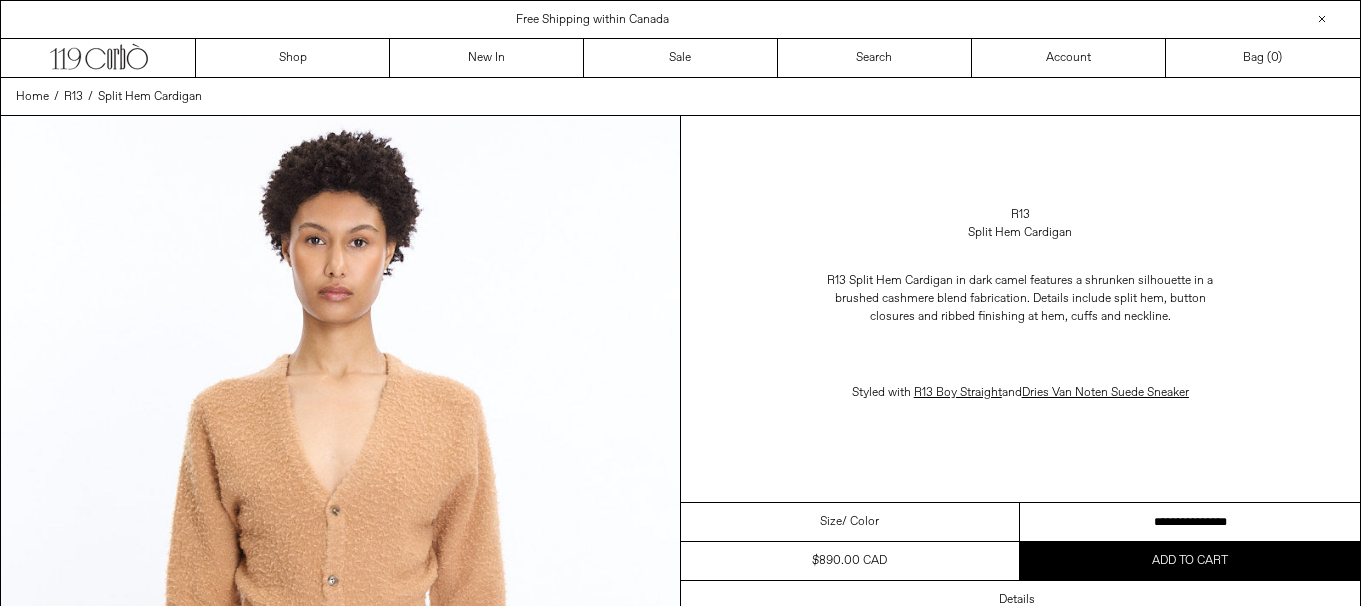 scroll, scrollTop: 0, scrollLeft: 0, axis: both 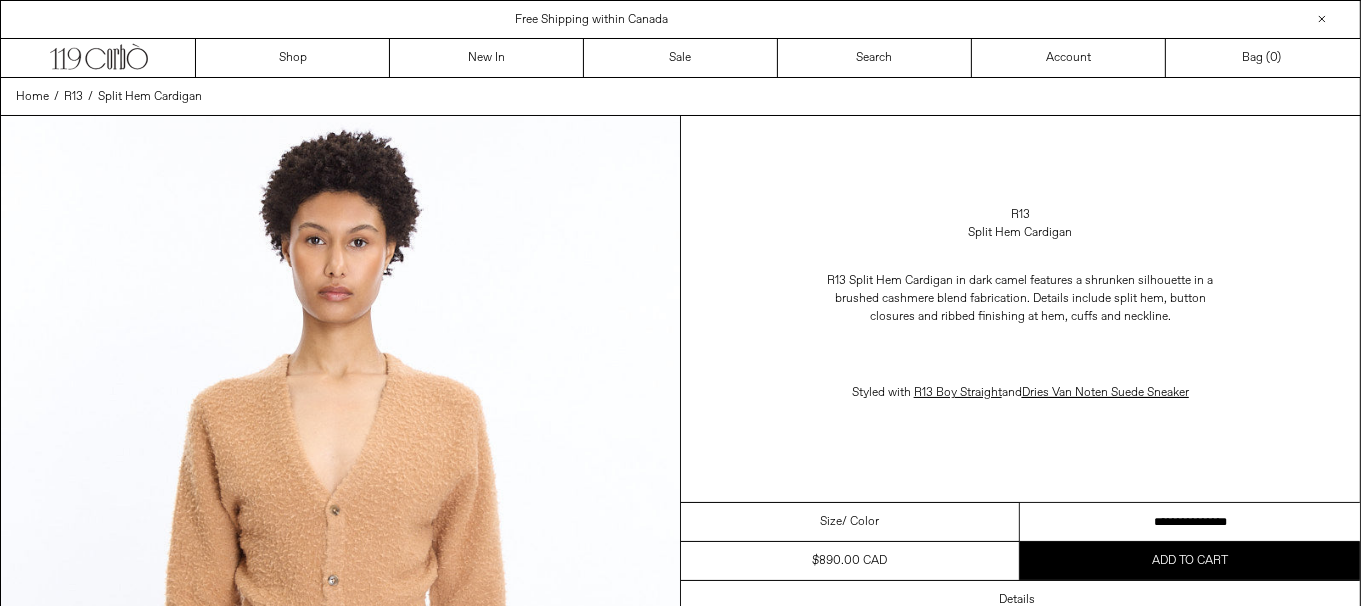 drag, startPoint x: 0, startPoint y: 0, endPoint x: 1250, endPoint y: 506, distance: 1348.531 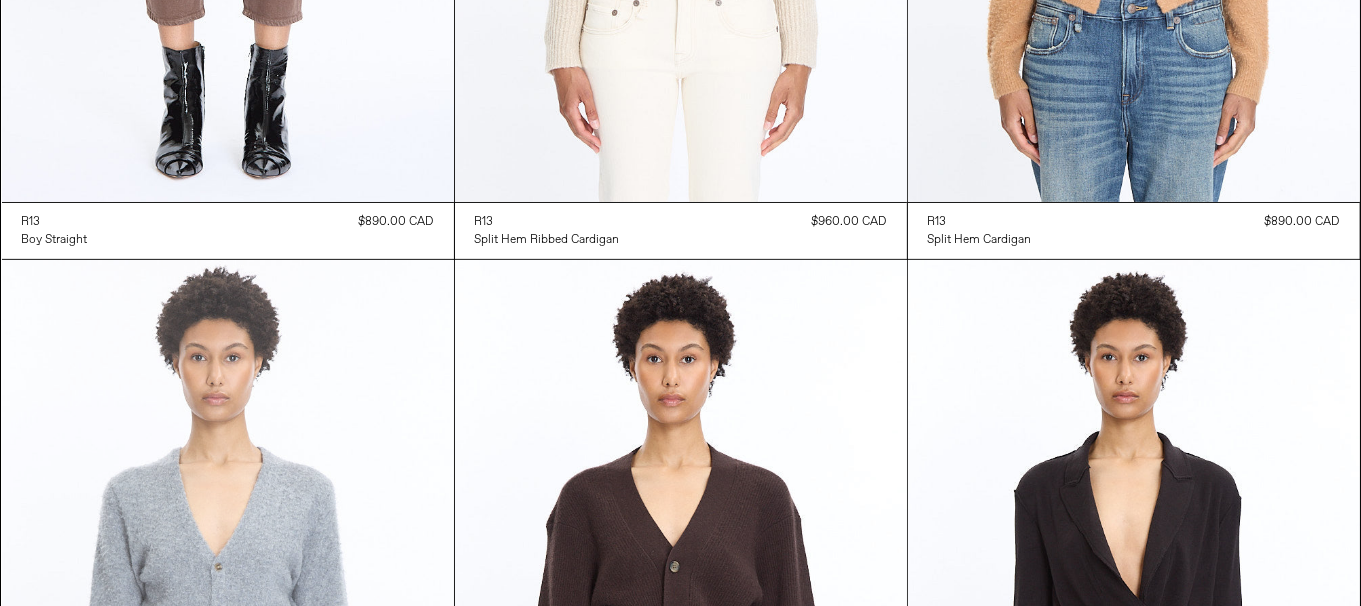 scroll, scrollTop: 699, scrollLeft: 0, axis: vertical 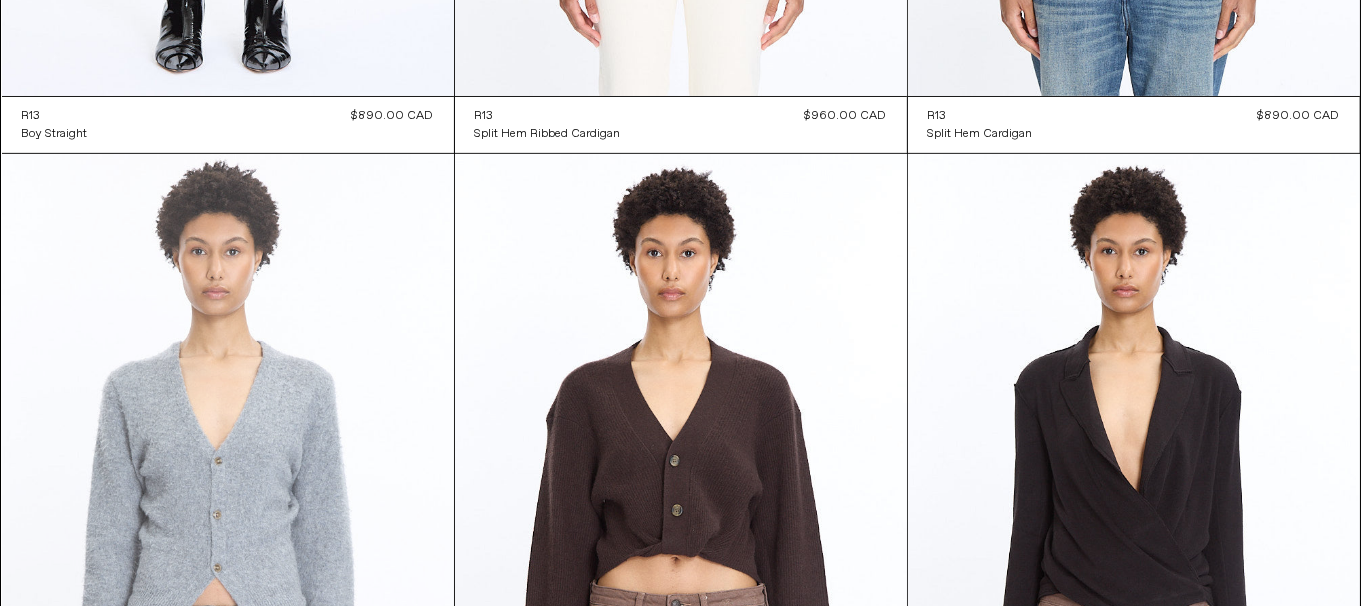 click at bounding box center (228, 493) 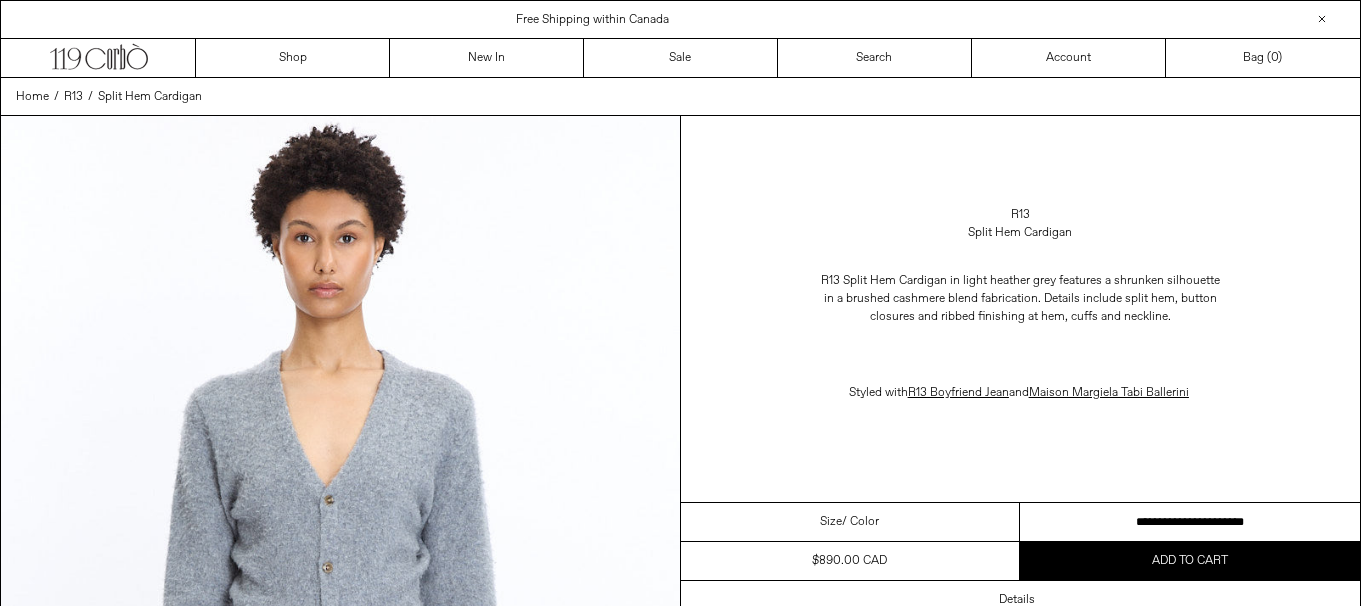 scroll, scrollTop: 0, scrollLeft: 0, axis: both 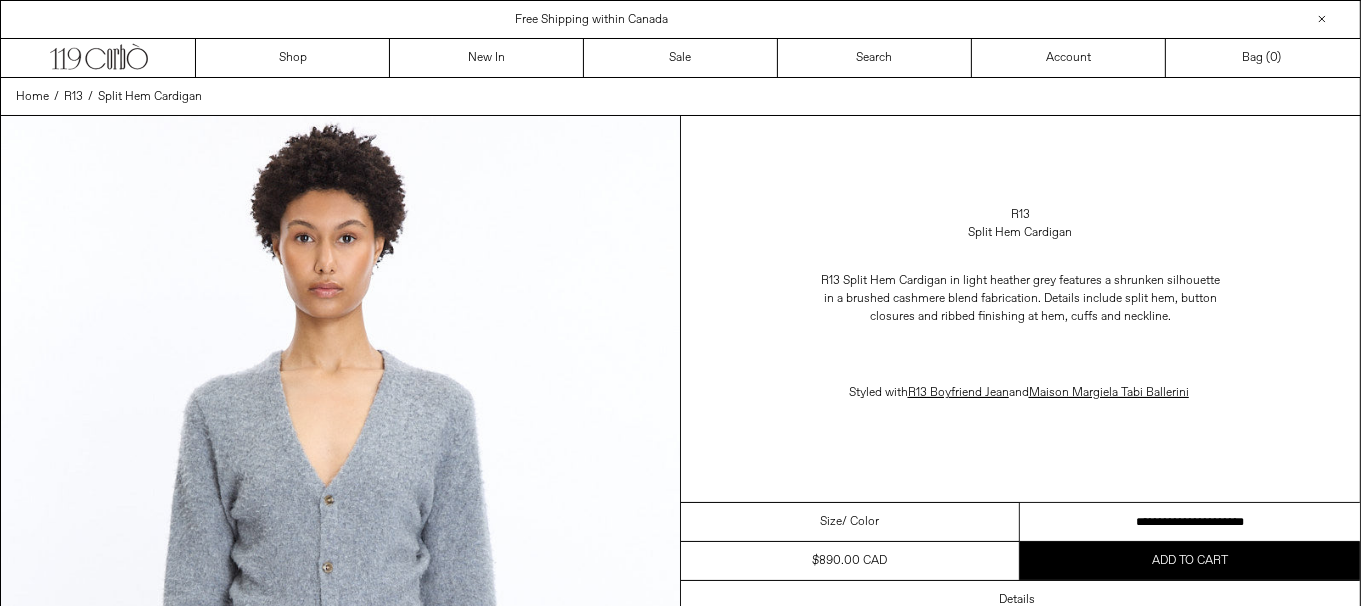 click on "**********" at bounding box center (1190, 522) 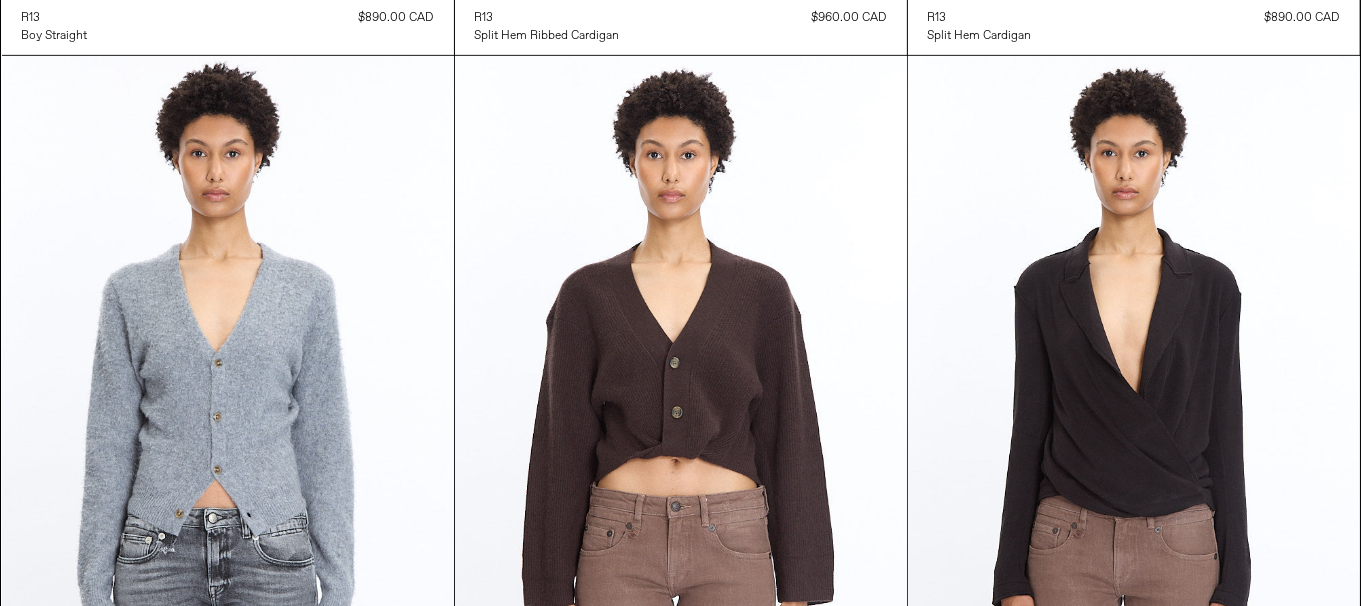 scroll, scrollTop: 1099, scrollLeft: 0, axis: vertical 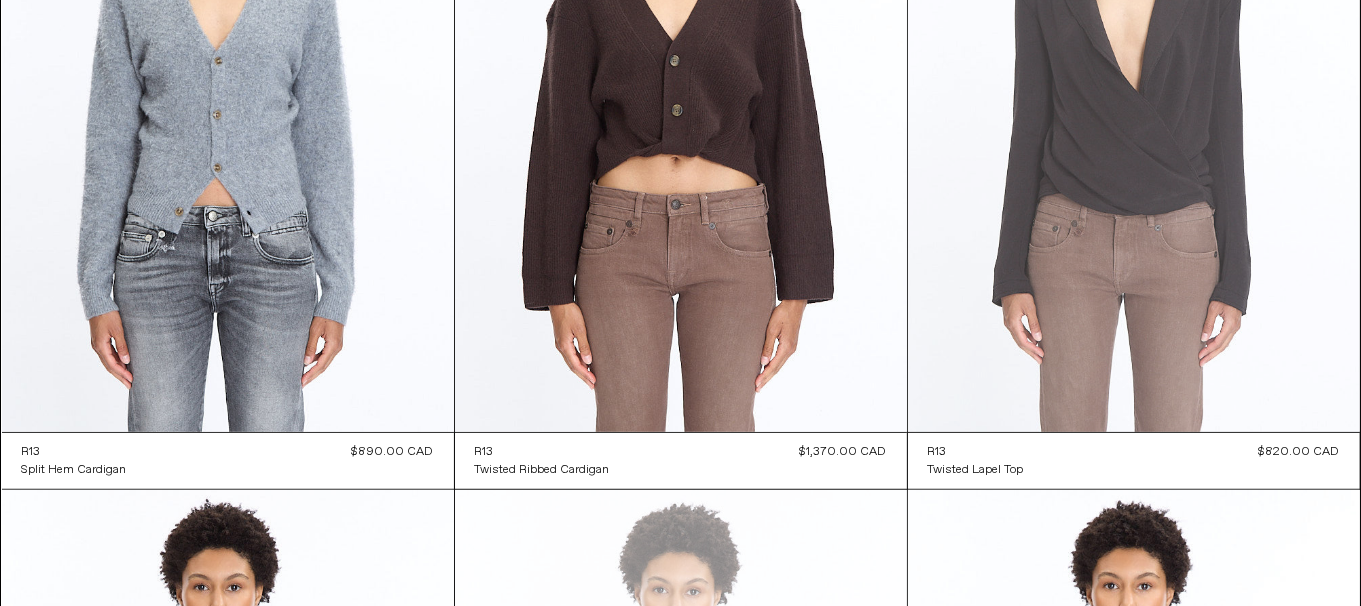click at bounding box center (1134, 93) 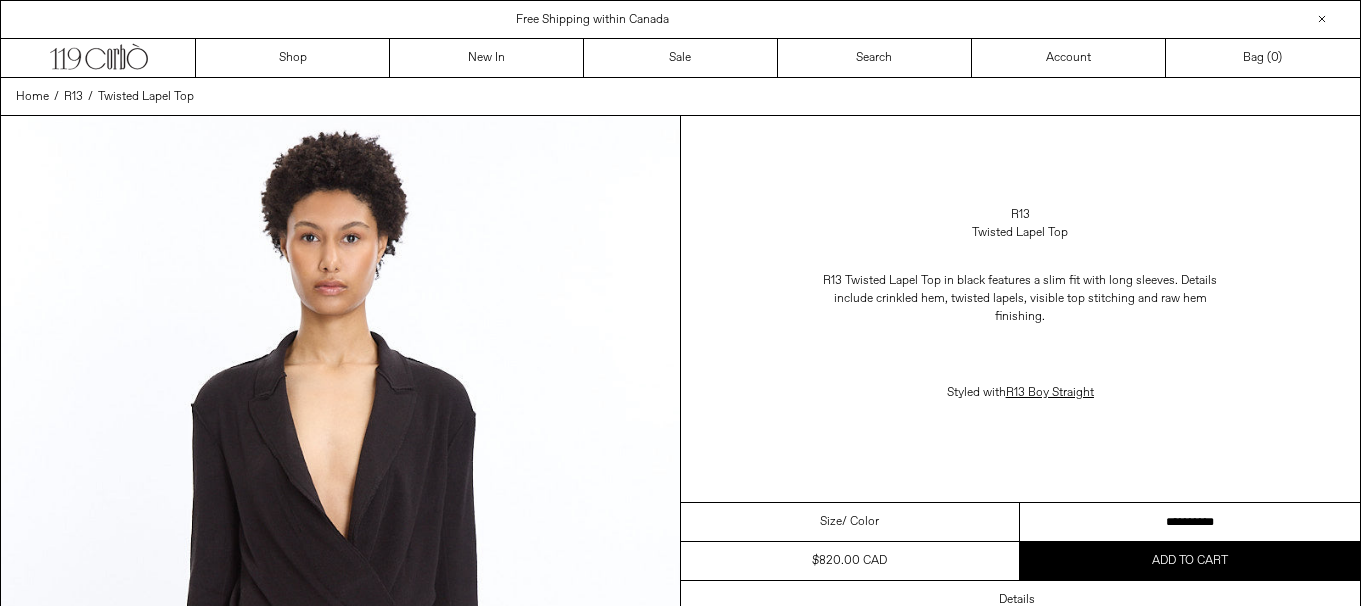 scroll, scrollTop: 0, scrollLeft: 0, axis: both 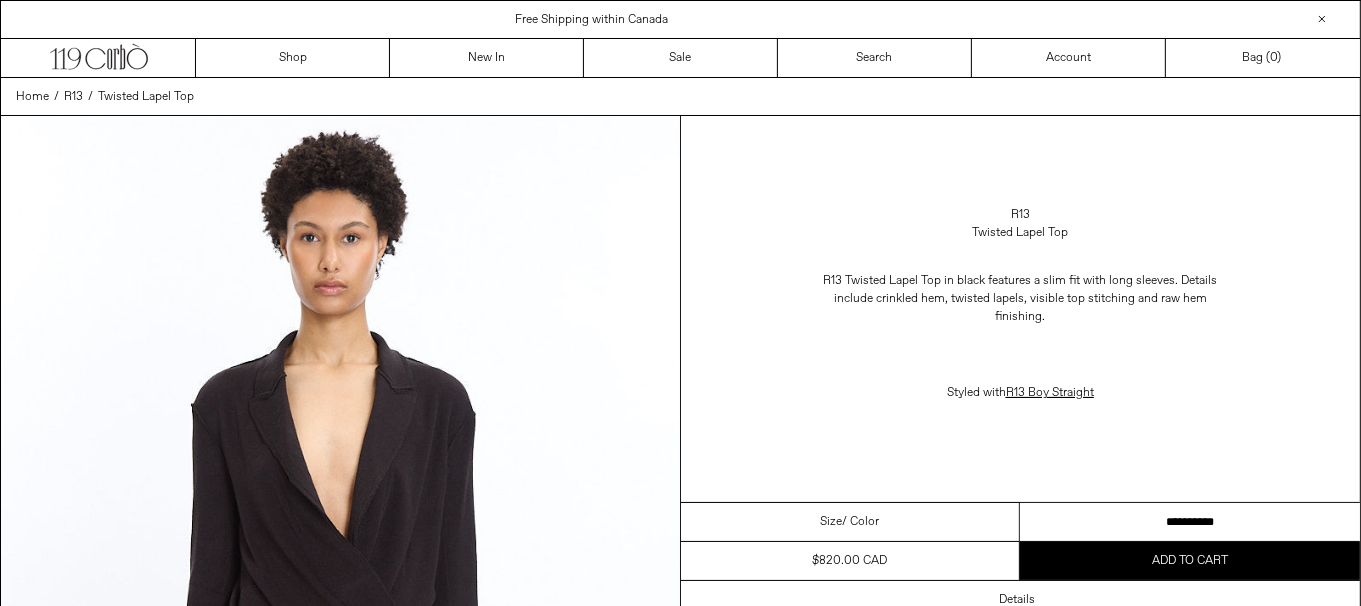 drag, startPoint x: 1261, startPoint y: 516, endPoint x: 1374, endPoint y: 517, distance: 113.004425 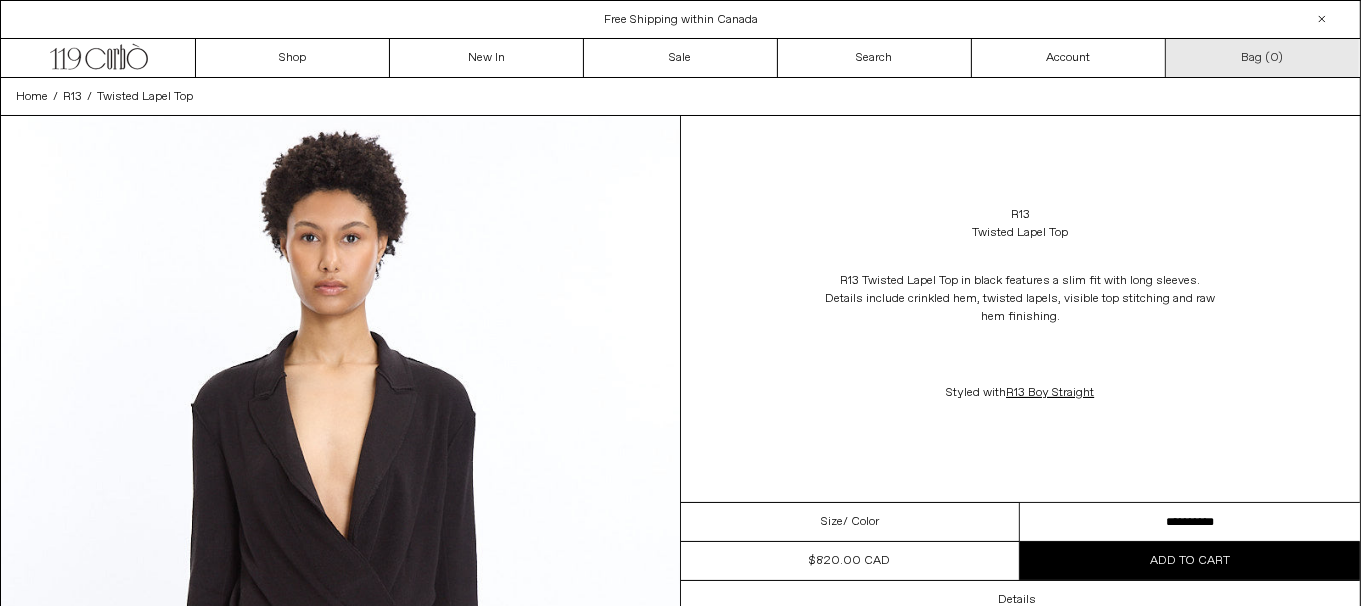 scroll, scrollTop: 0, scrollLeft: 0, axis: both 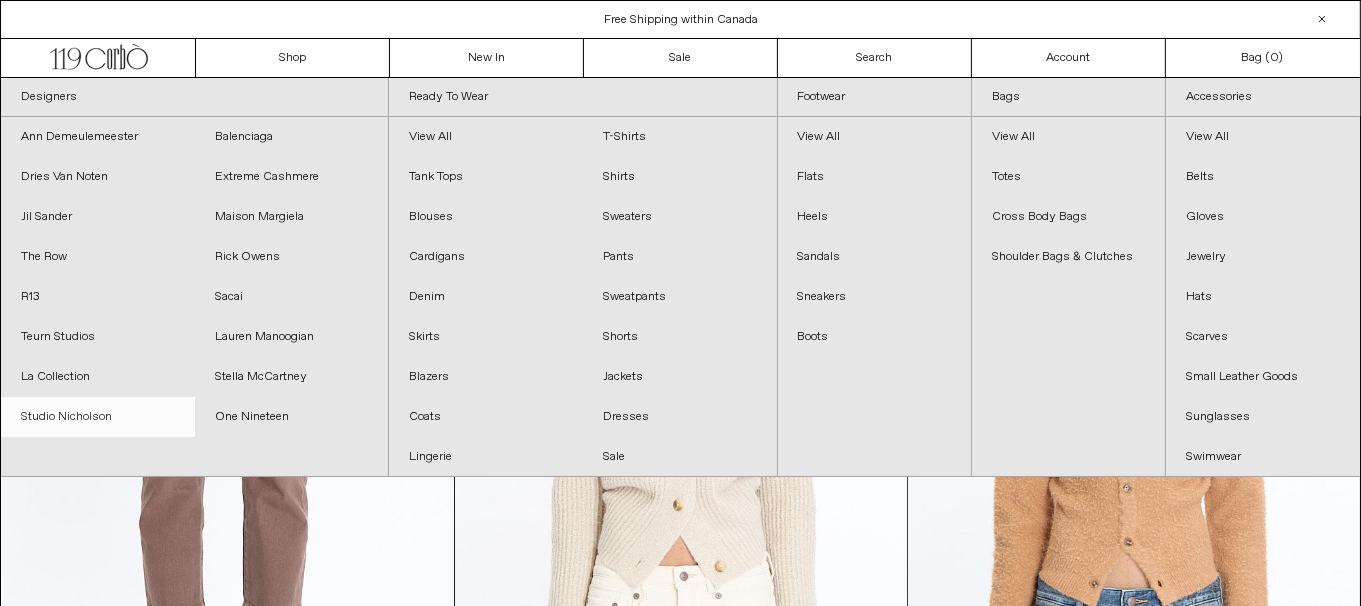 click on "Studio Nicholson" at bounding box center [98, 417] 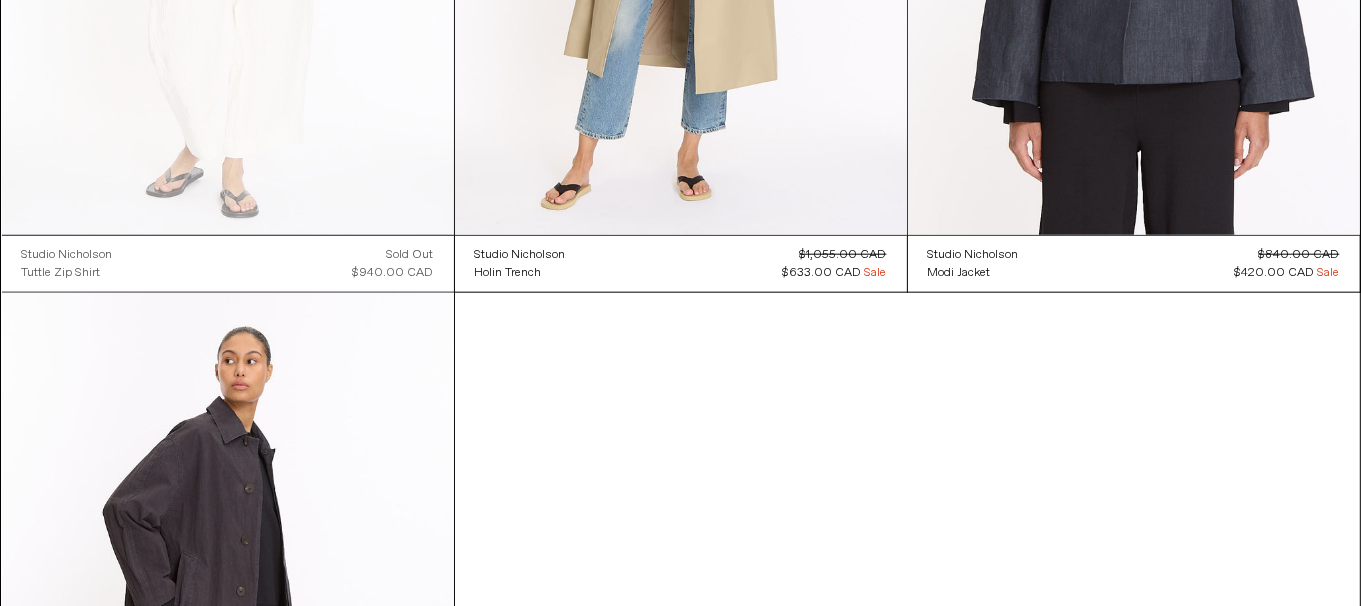 scroll, scrollTop: 2299, scrollLeft: 0, axis: vertical 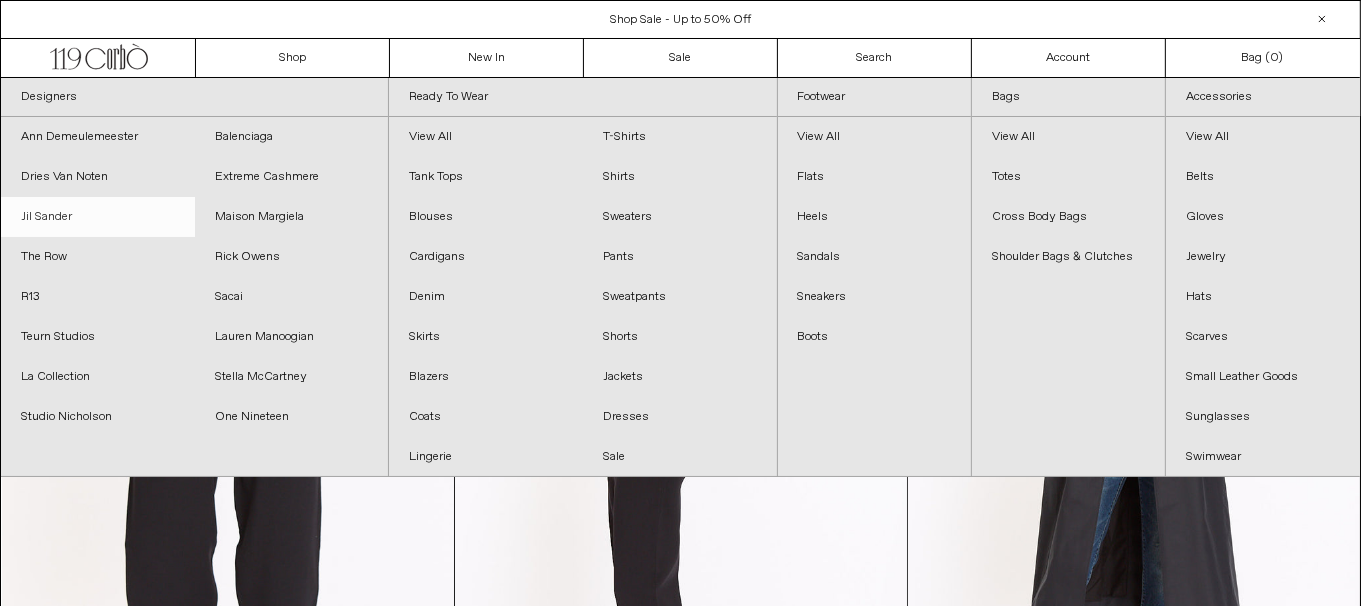 click on "Jil Sander" at bounding box center (98, 217) 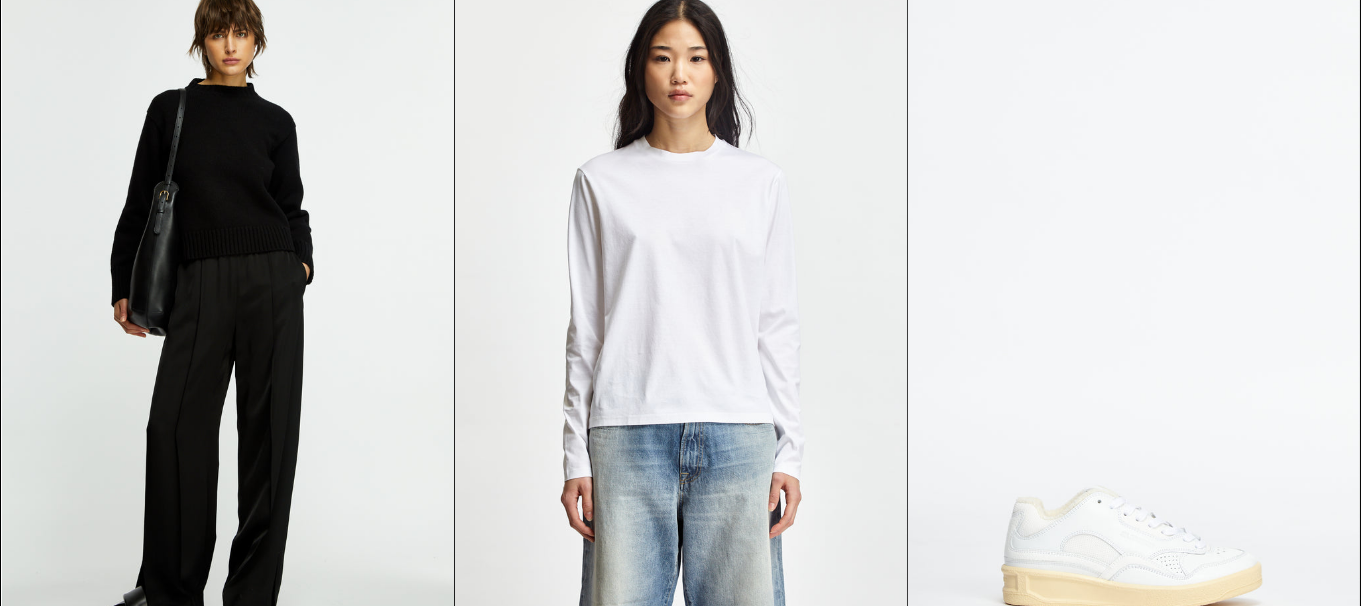 scroll, scrollTop: 5493, scrollLeft: 0, axis: vertical 